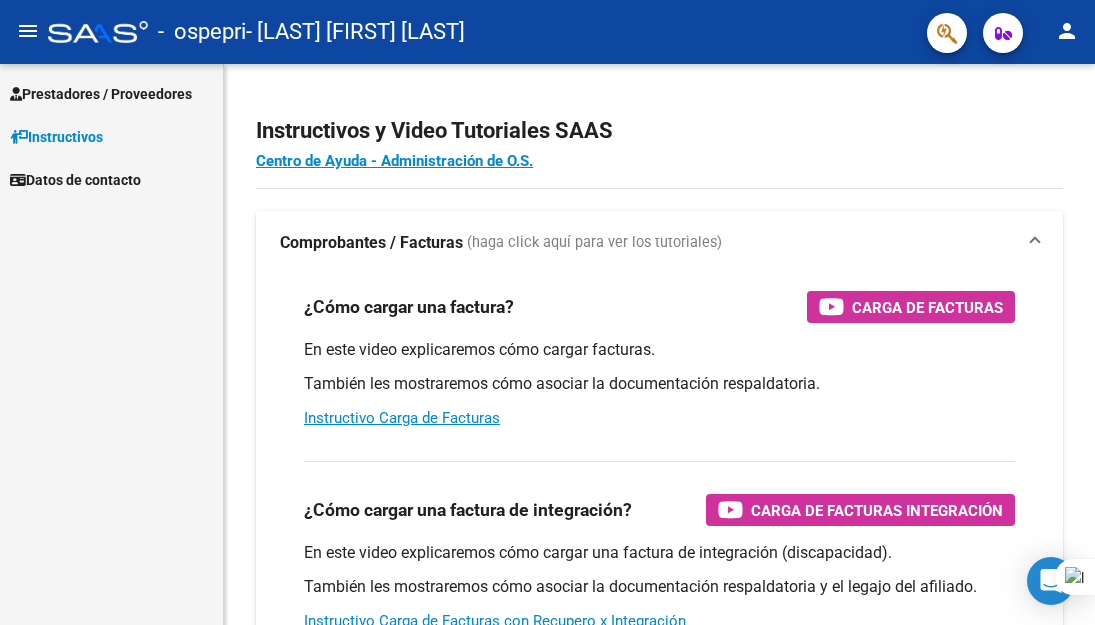 scroll, scrollTop: 0, scrollLeft: 0, axis: both 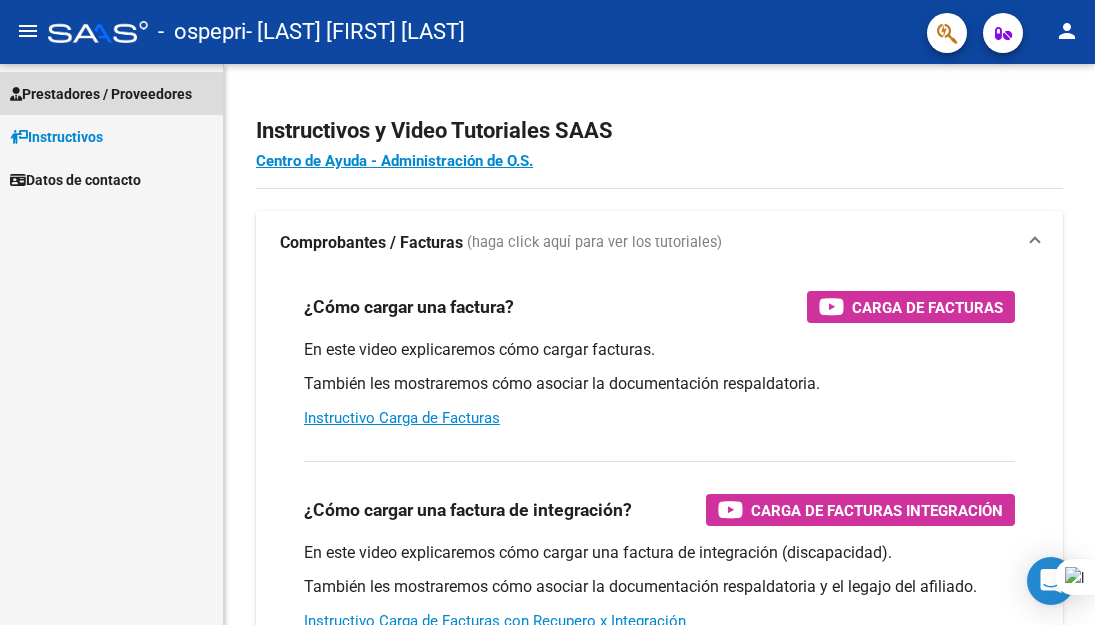 click on "Prestadores / Proveedores" at bounding box center (101, 94) 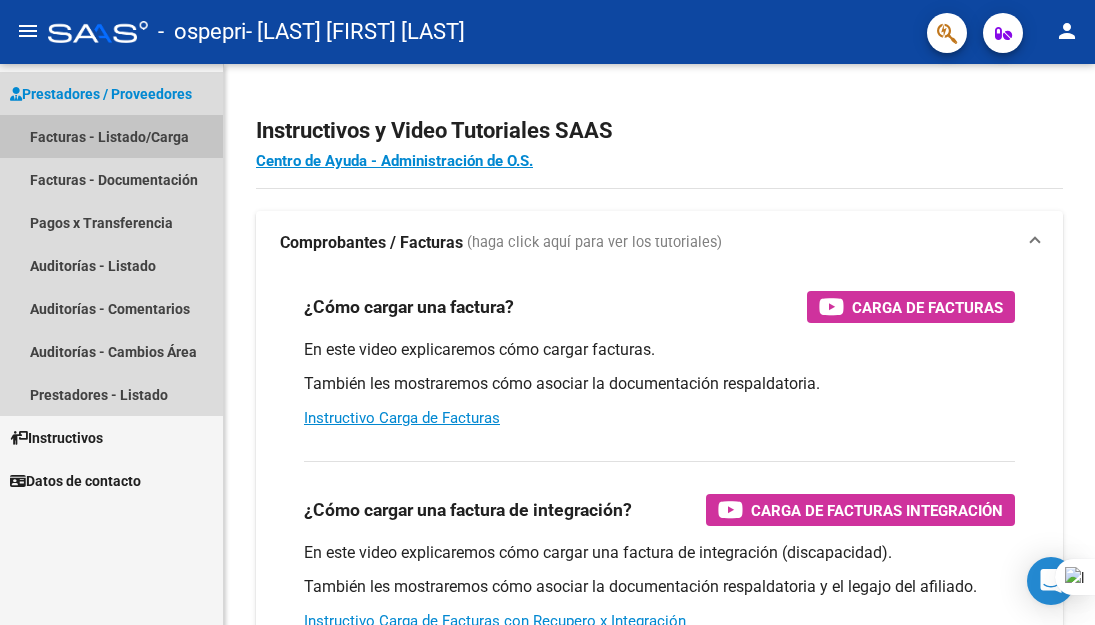 click on "Facturas - Listado/Carga" at bounding box center (111, 136) 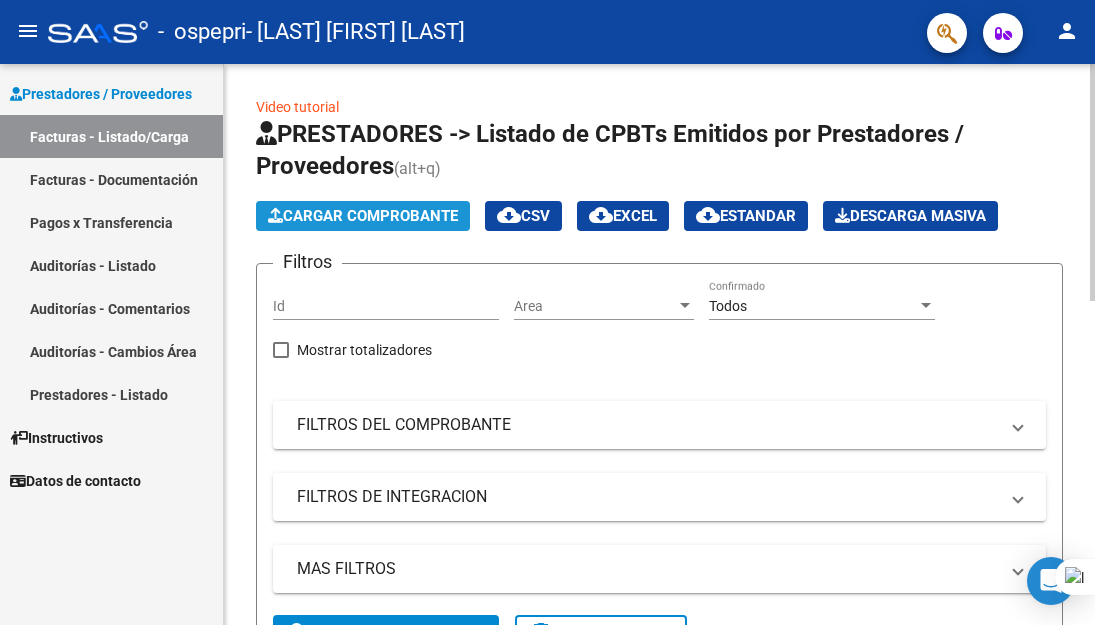 click on "Cargar Comprobante" 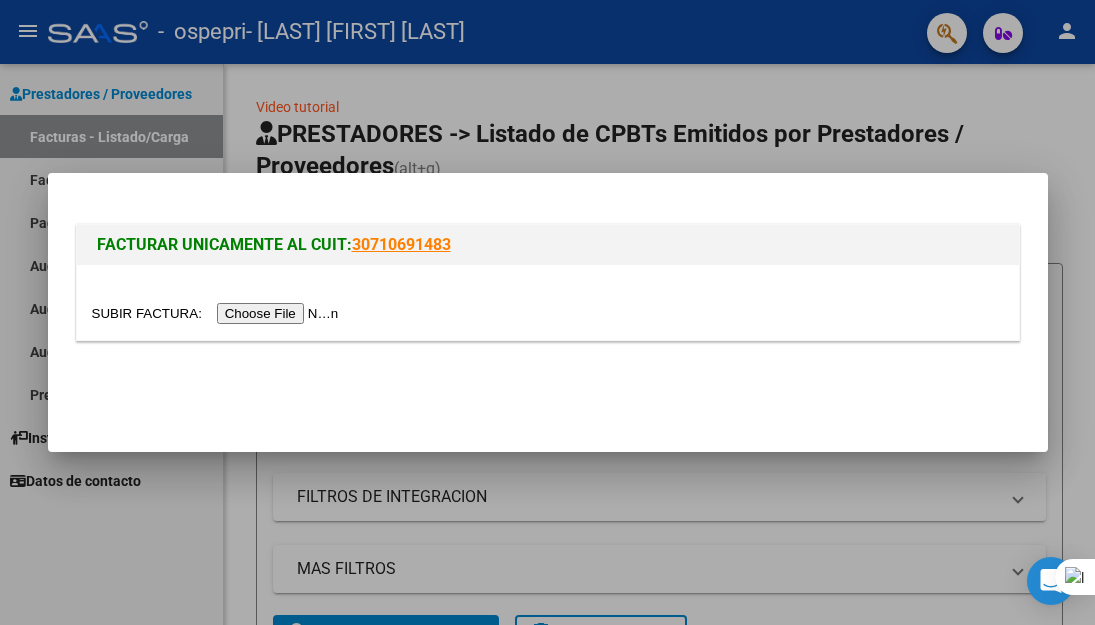 click at bounding box center [218, 313] 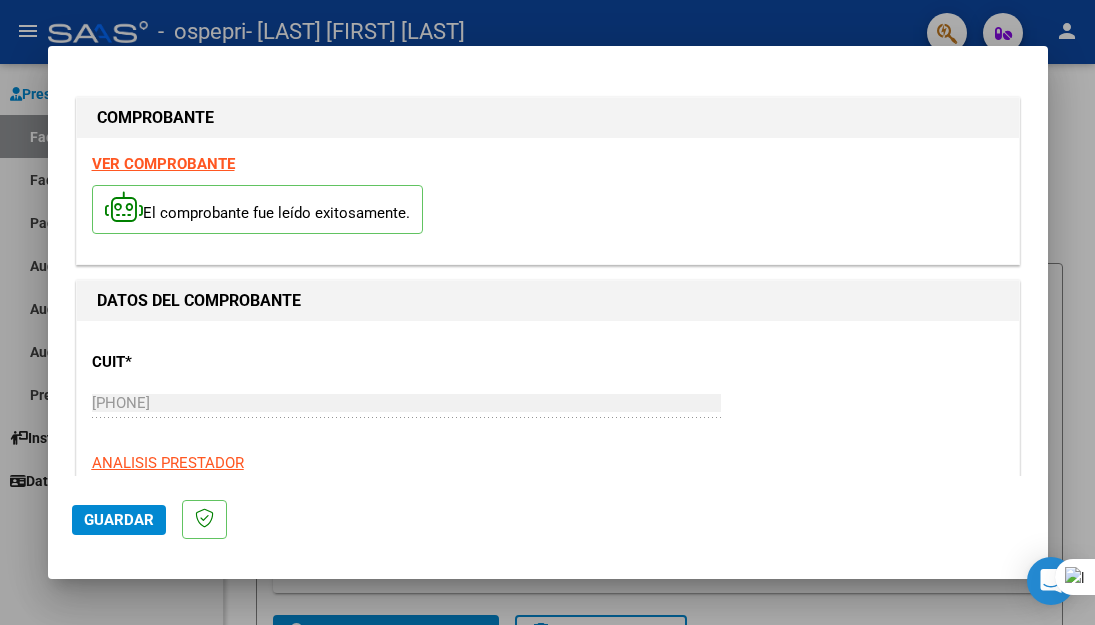click on "Guardar" 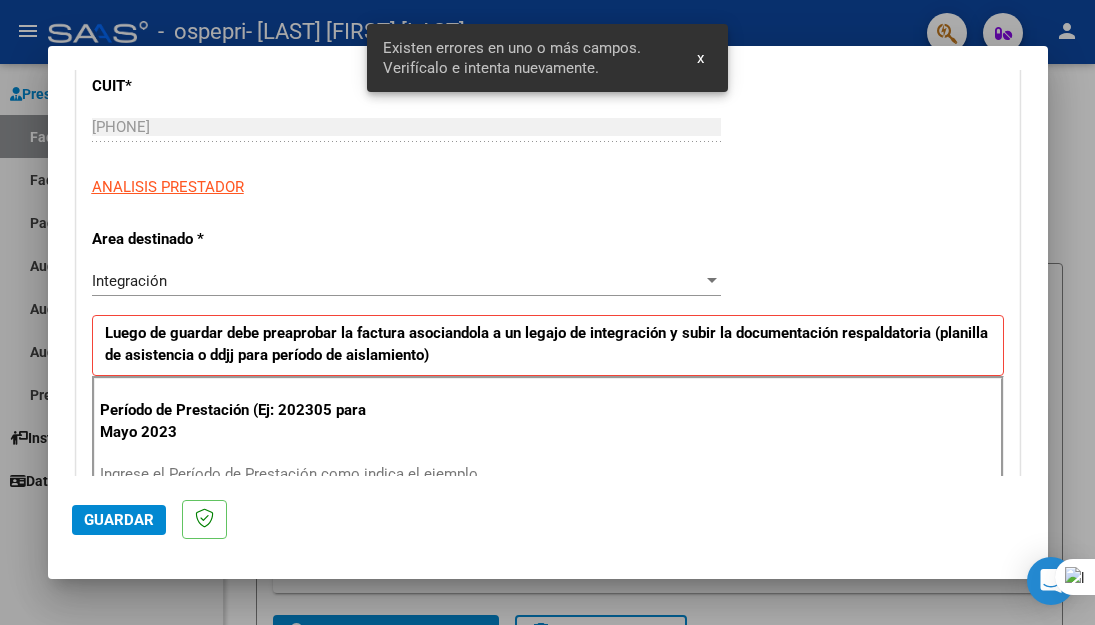 scroll, scrollTop: 456, scrollLeft: 0, axis: vertical 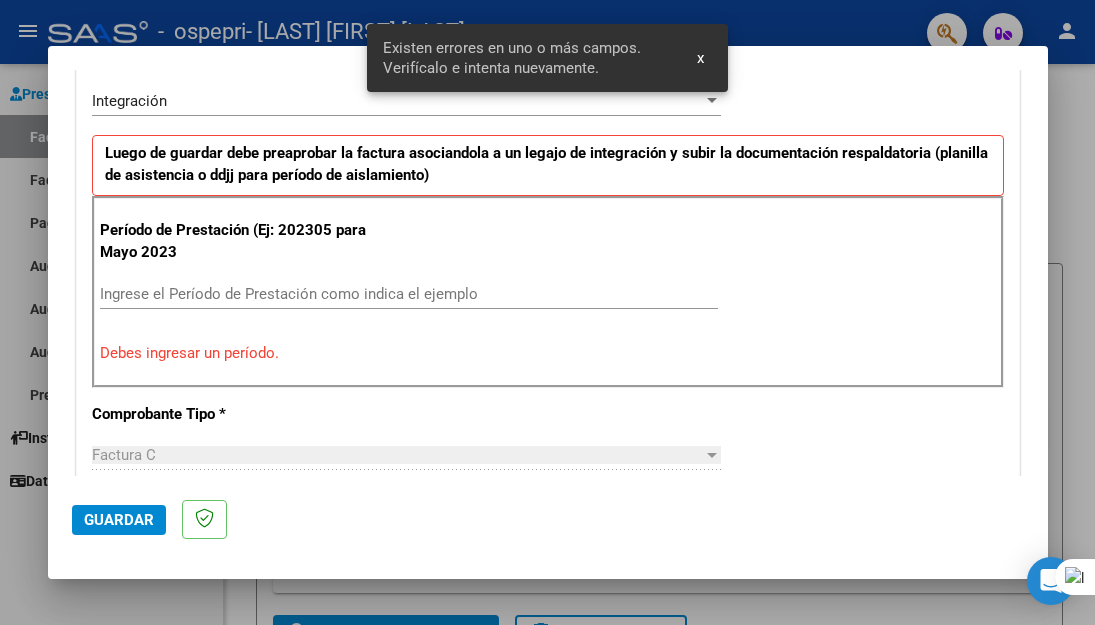 click on "Ingrese el Período de Prestación como indica el ejemplo" at bounding box center [409, 294] 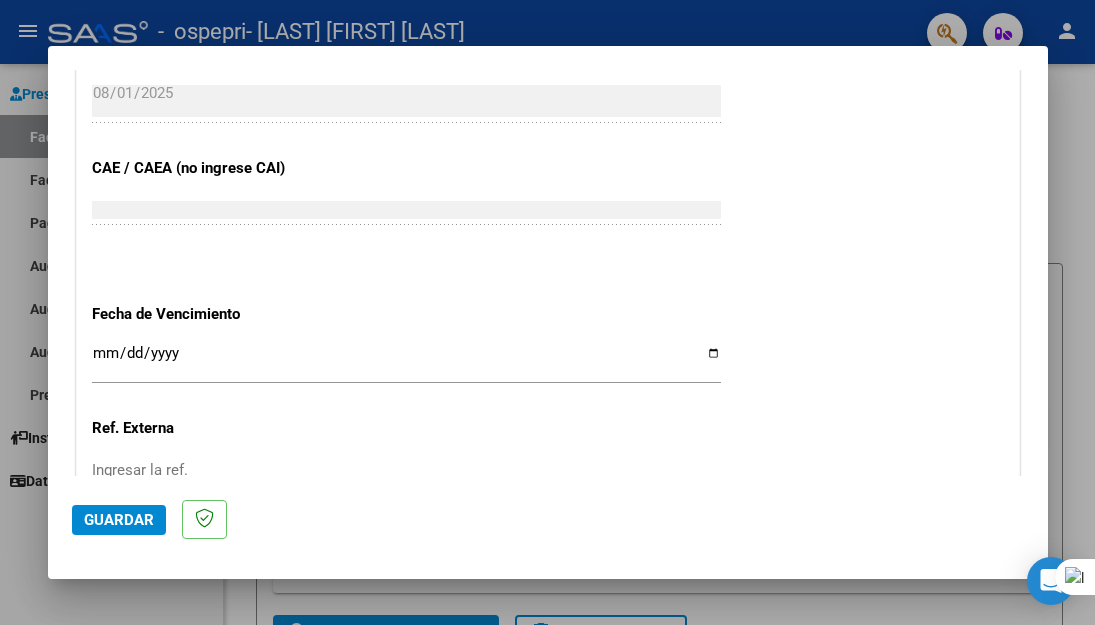 scroll, scrollTop: 1256, scrollLeft: 0, axis: vertical 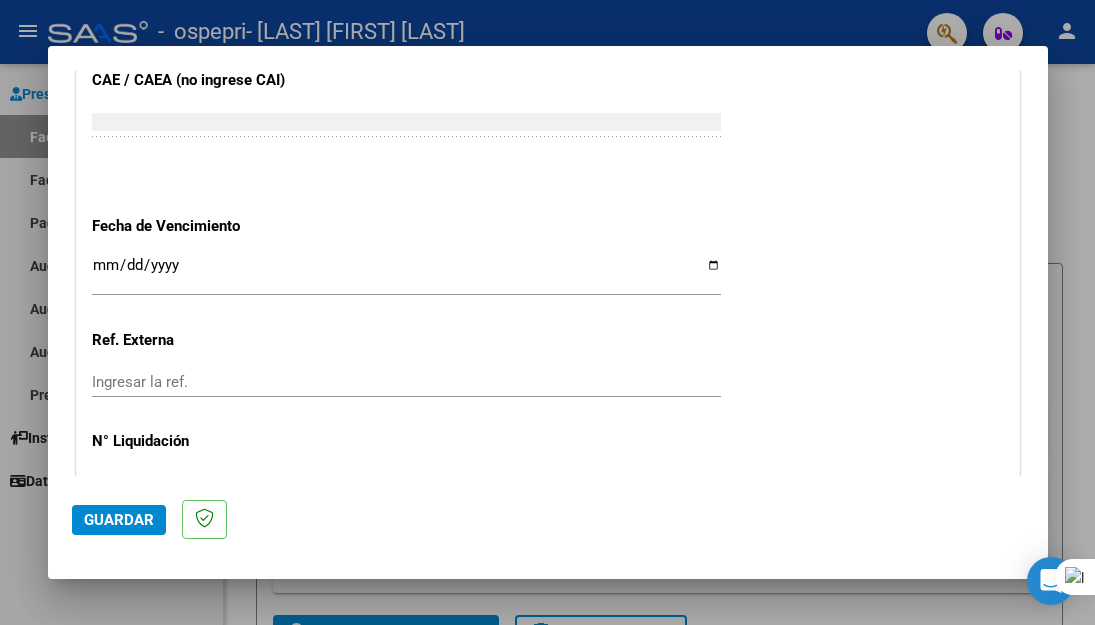 type on "202507" 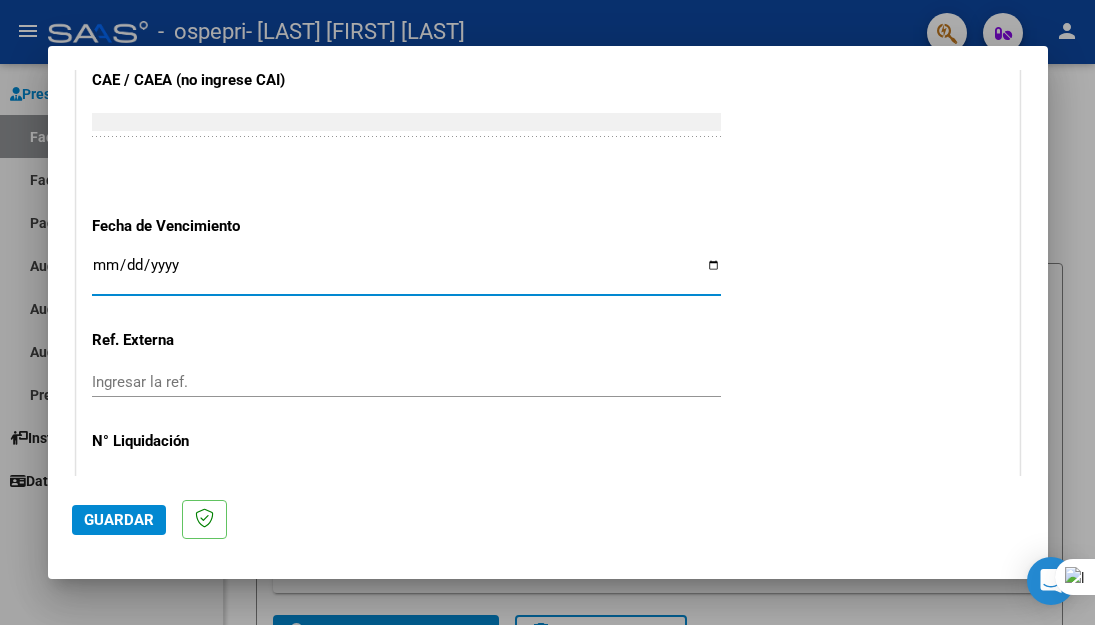 click on "Ingresar la fecha" at bounding box center (406, 273) 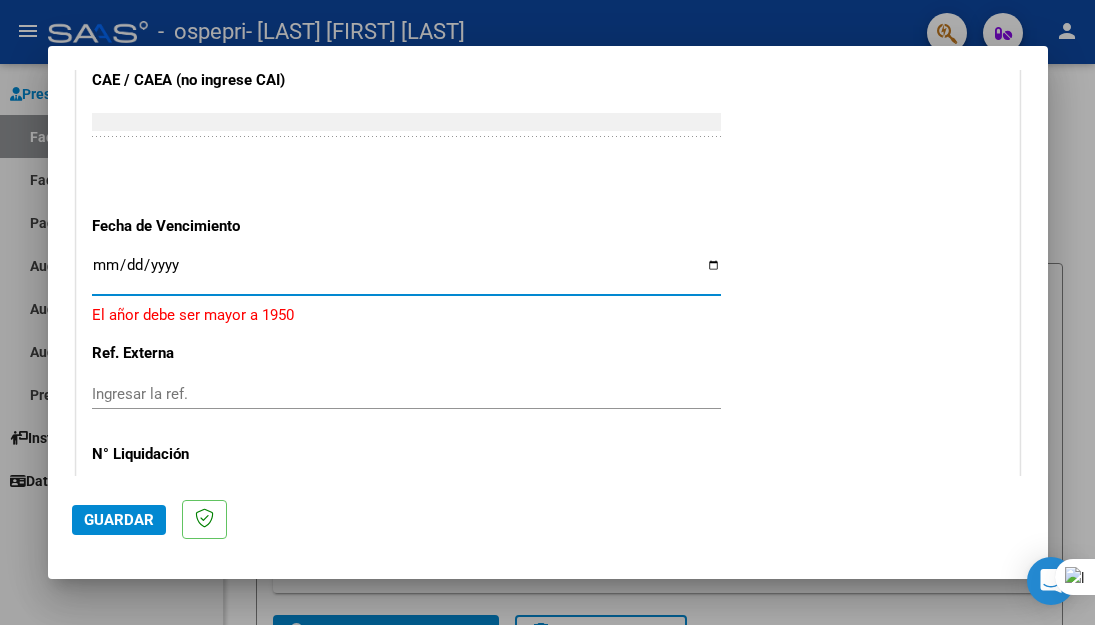 type on "2025-08-11" 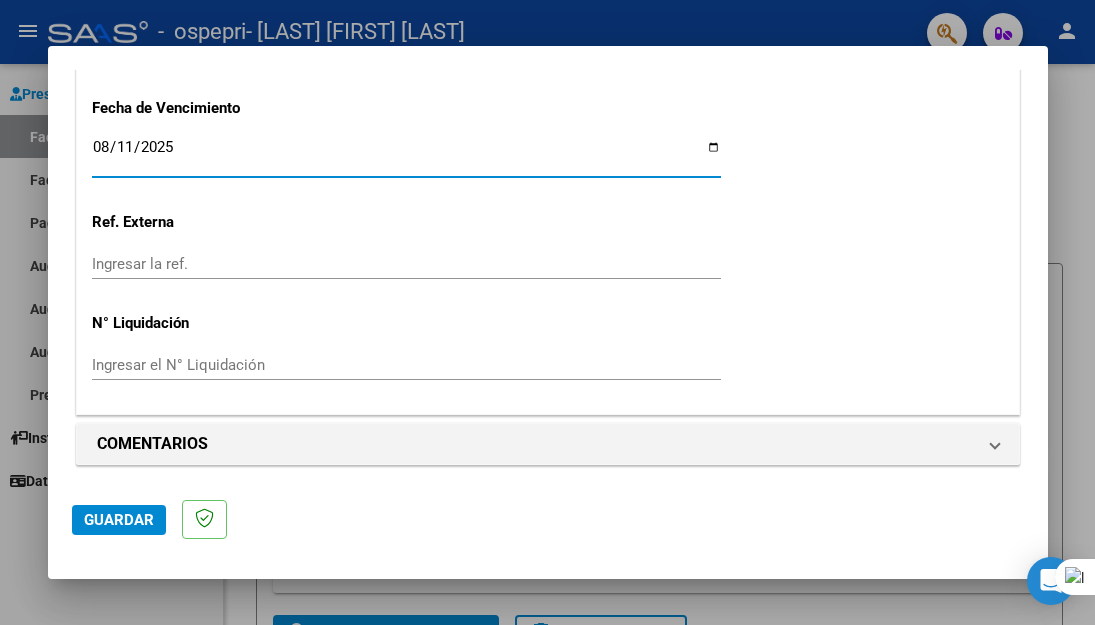 scroll, scrollTop: 1378, scrollLeft: 0, axis: vertical 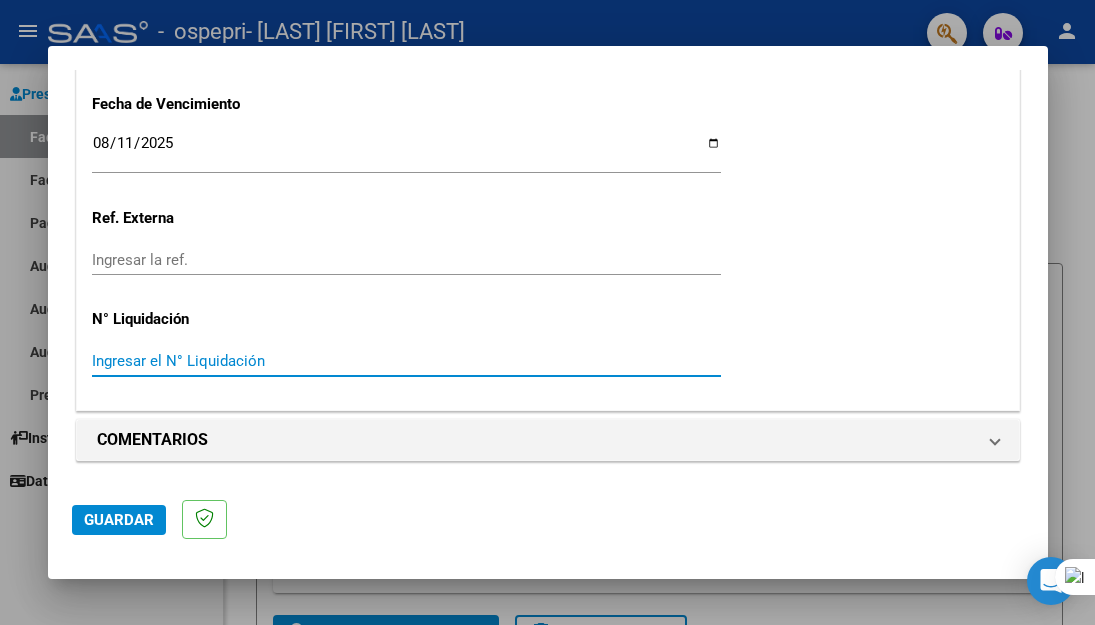 click on "Ingresar el N° Liquidación" at bounding box center (406, 361) 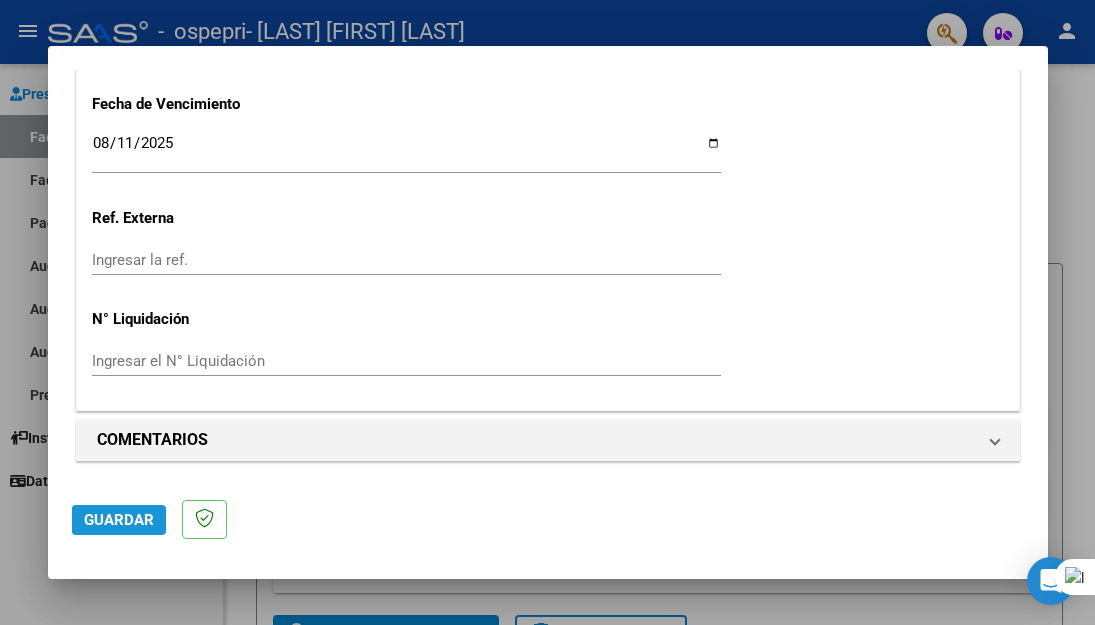 click on "Guardar" 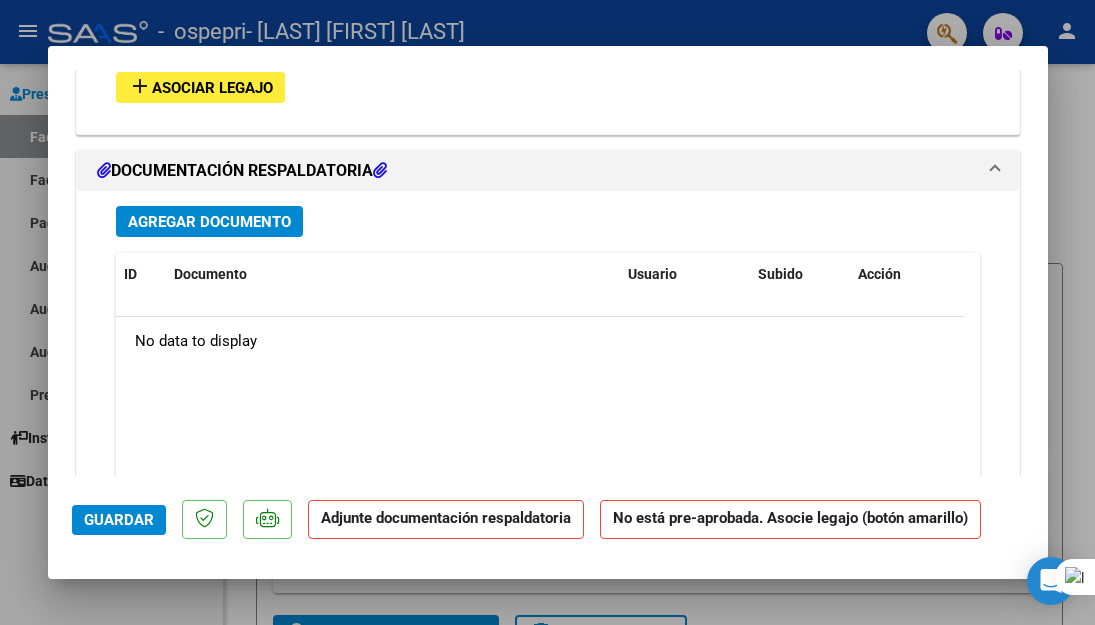 scroll, scrollTop: 1900, scrollLeft: 0, axis: vertical 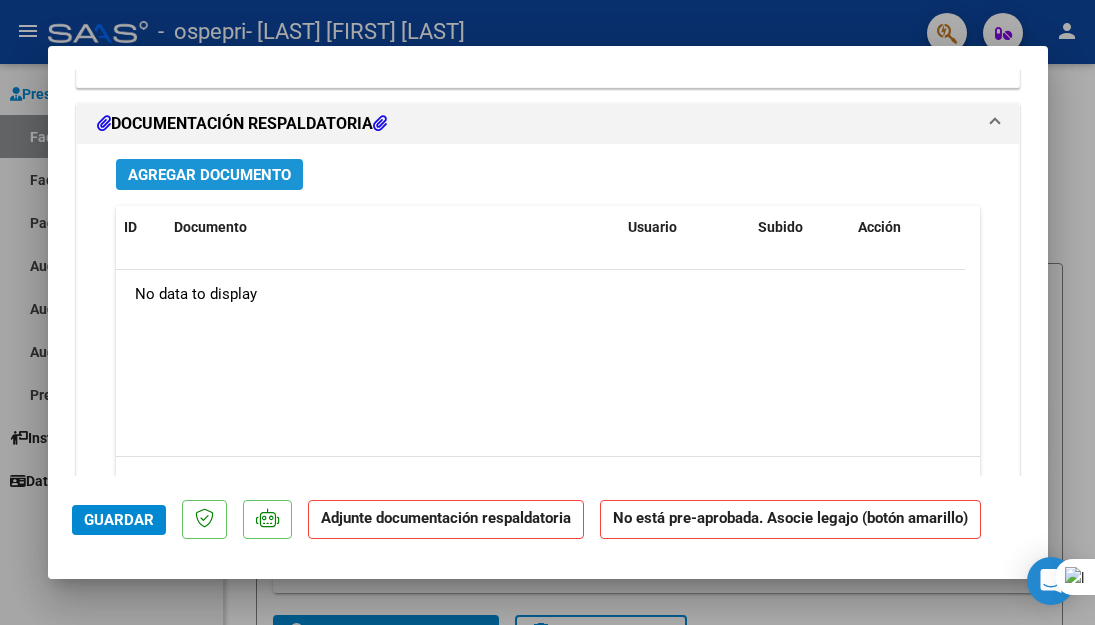 click on "Agregar Documento" at bounding box center [209, 175] 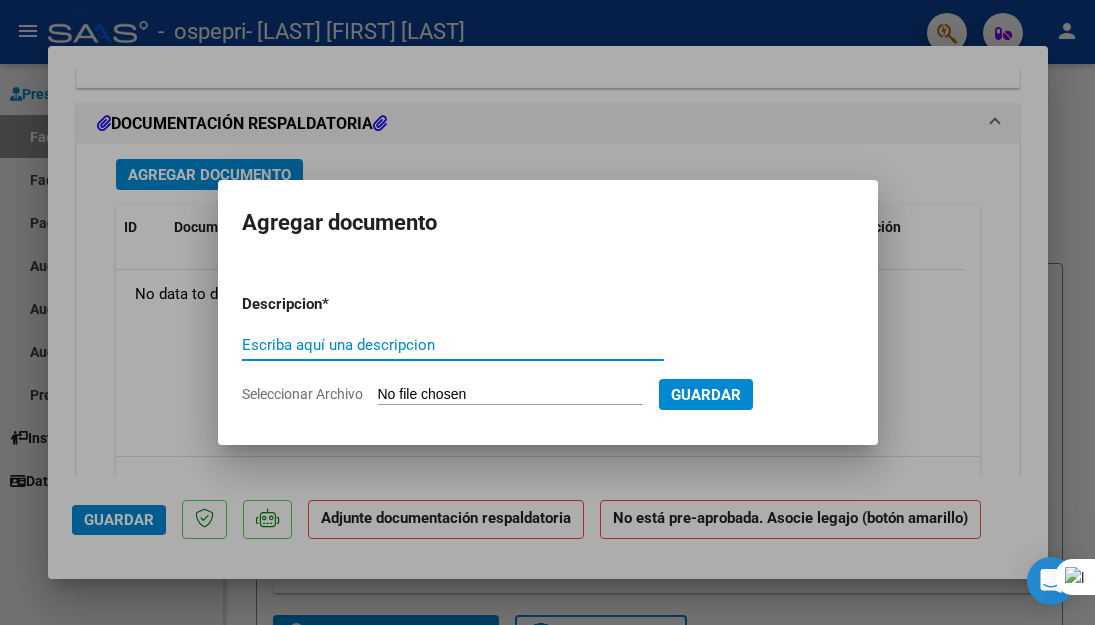 click on "Escriba aquí una descripcion" at bounding box center [453, 345] 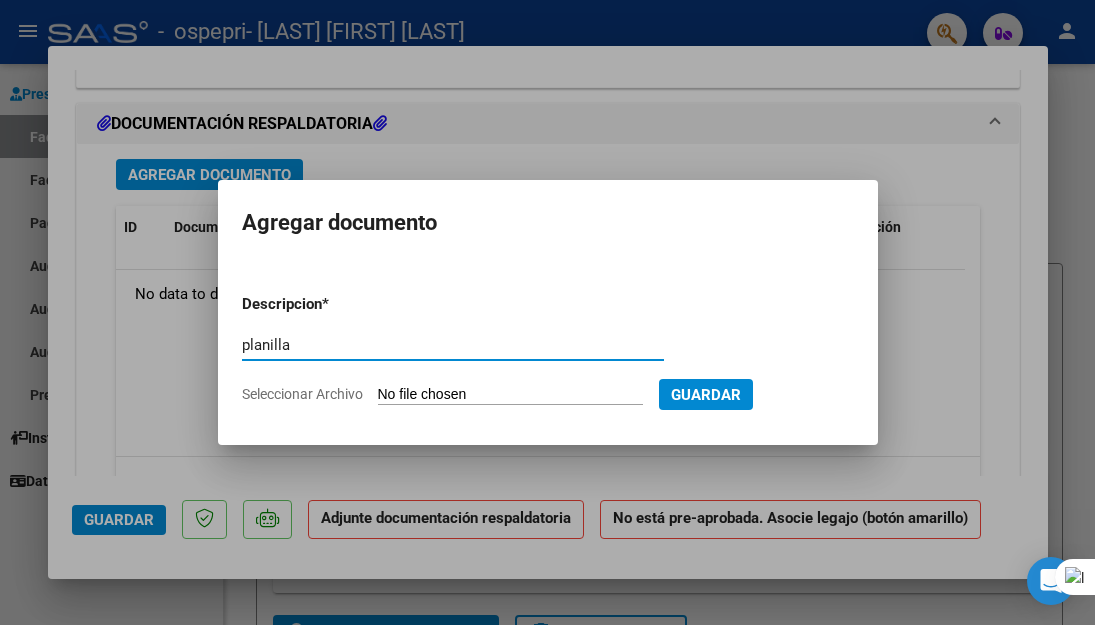 type on "planilla" 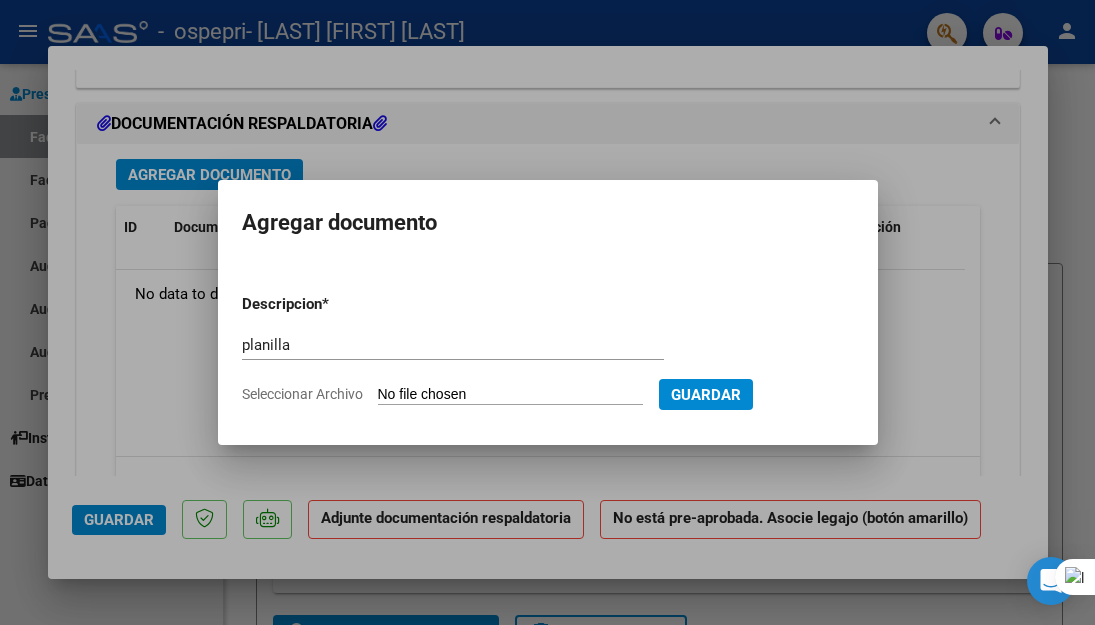 type on "C:\fakepath\Asophie junio2.png" 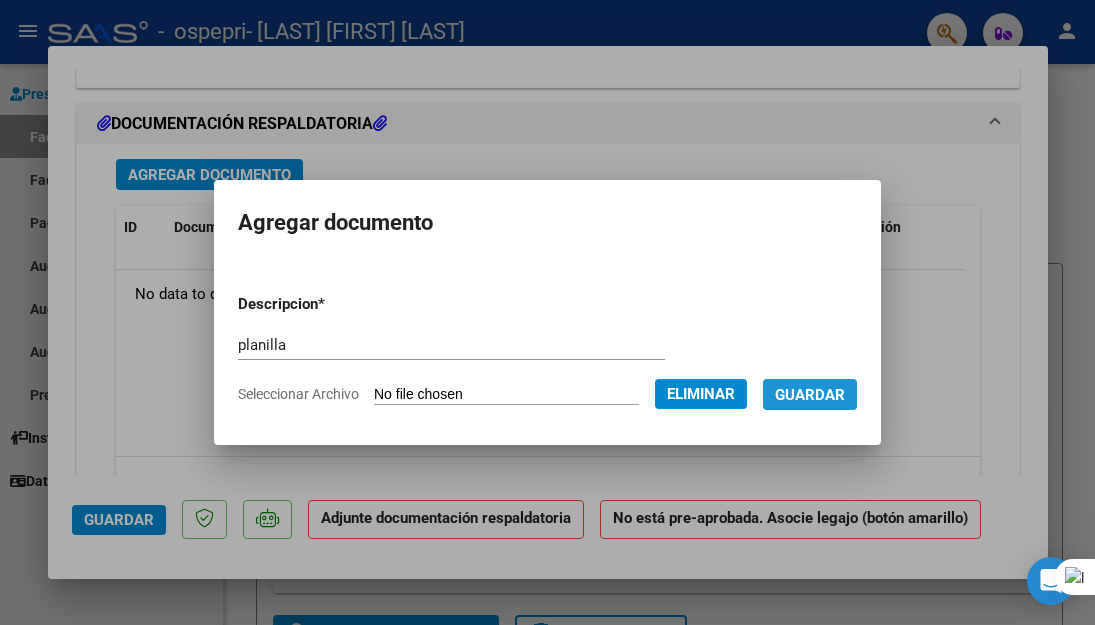 click on "Guardar" at bounding box center [810, 395] 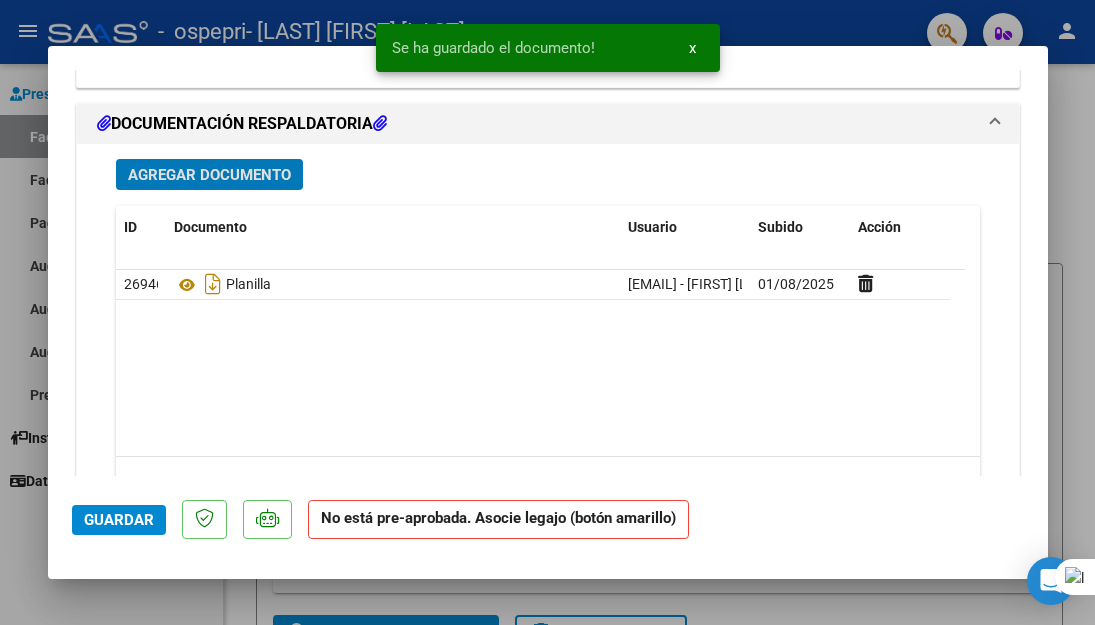 click on "Agregar Documento" at bounding box center [209, 175] 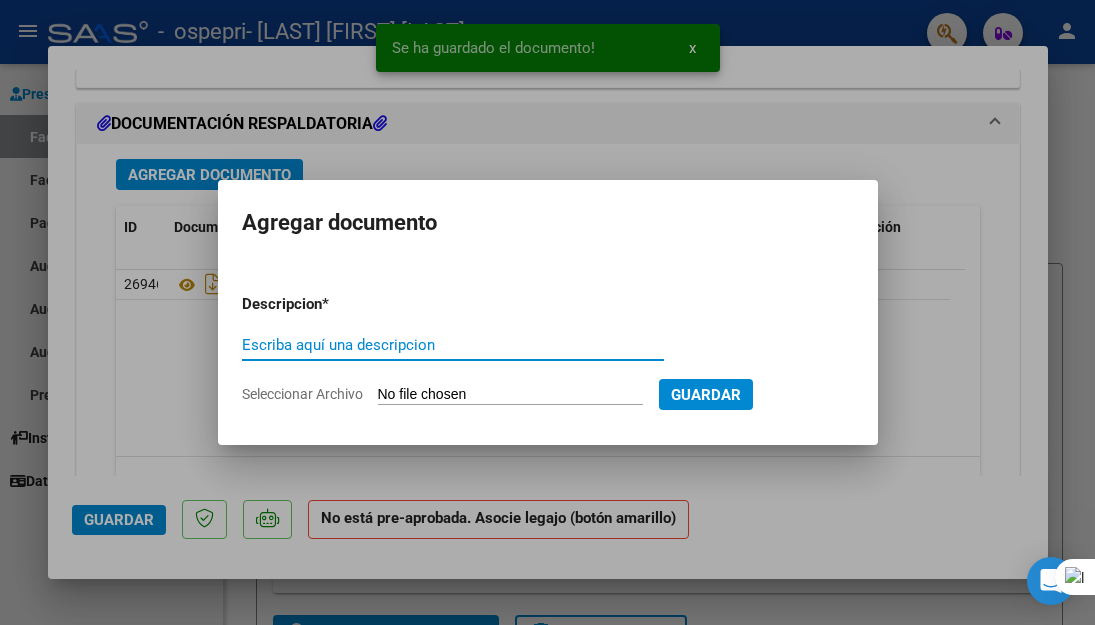 click on "Escriba aquí una descripcion" at bounding box center (453, 345) 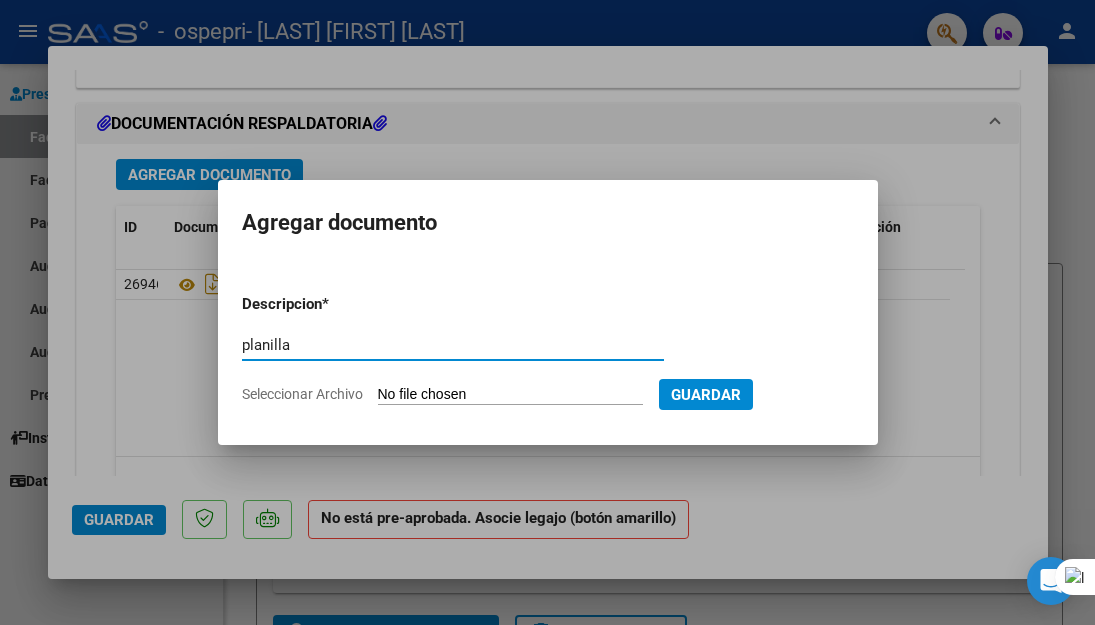 type on "planilla" 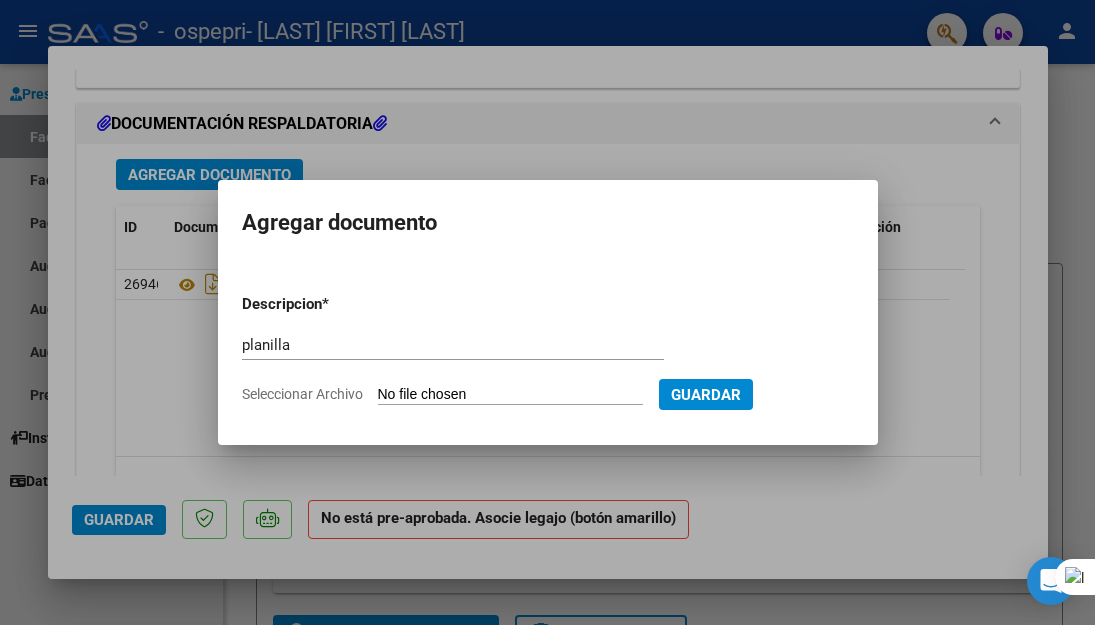 type on "C:\fakepath\Asophie julio2.png" 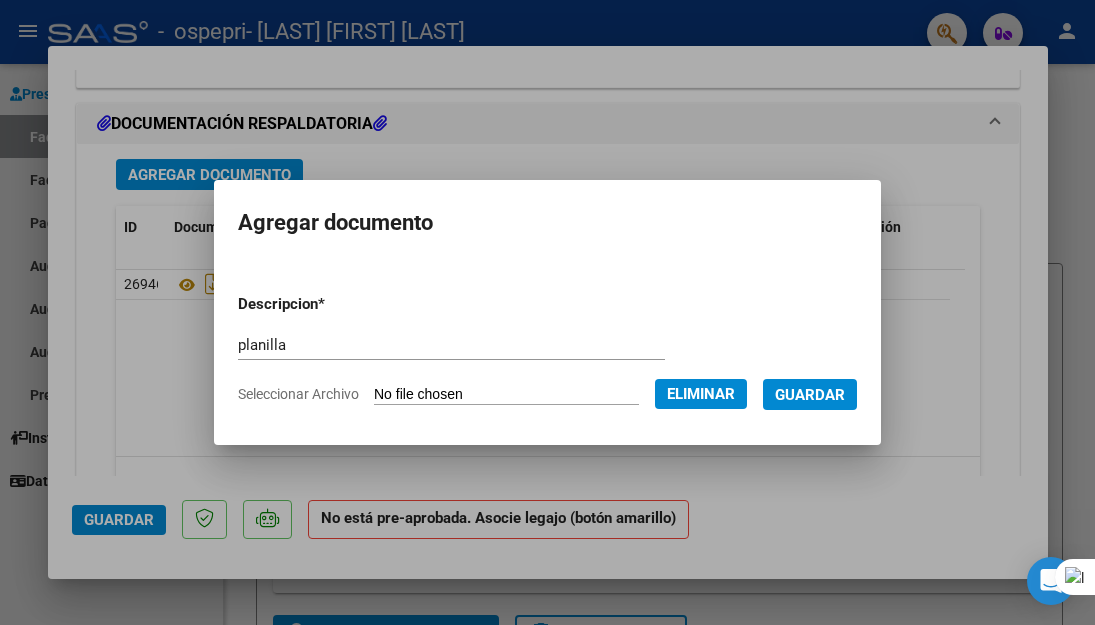 click on "Guardar" at bounding box center (810, 395) 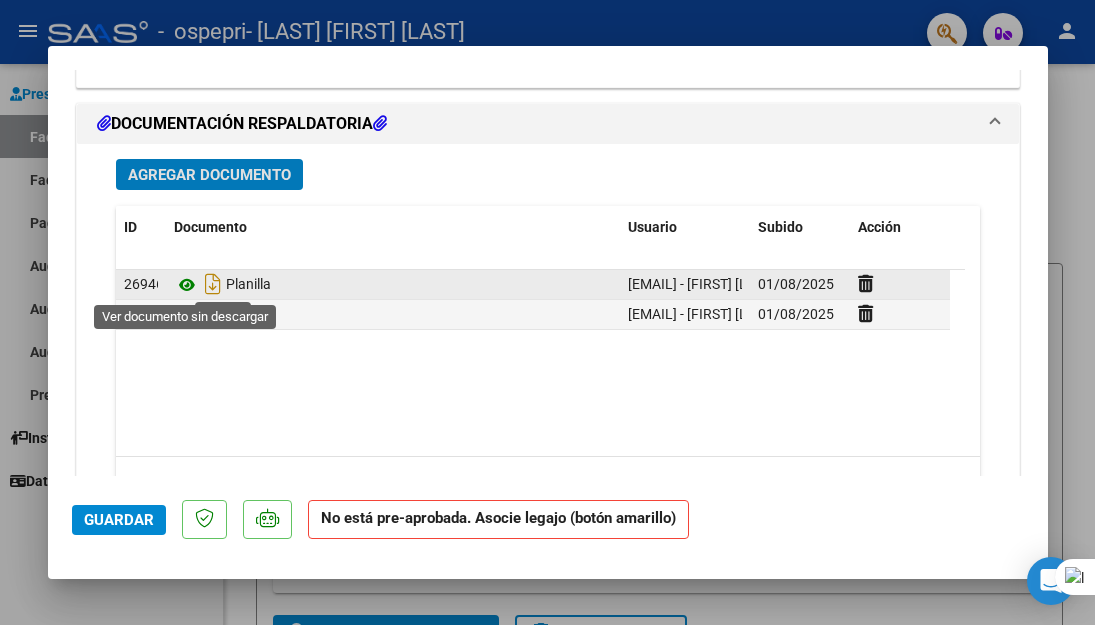 click 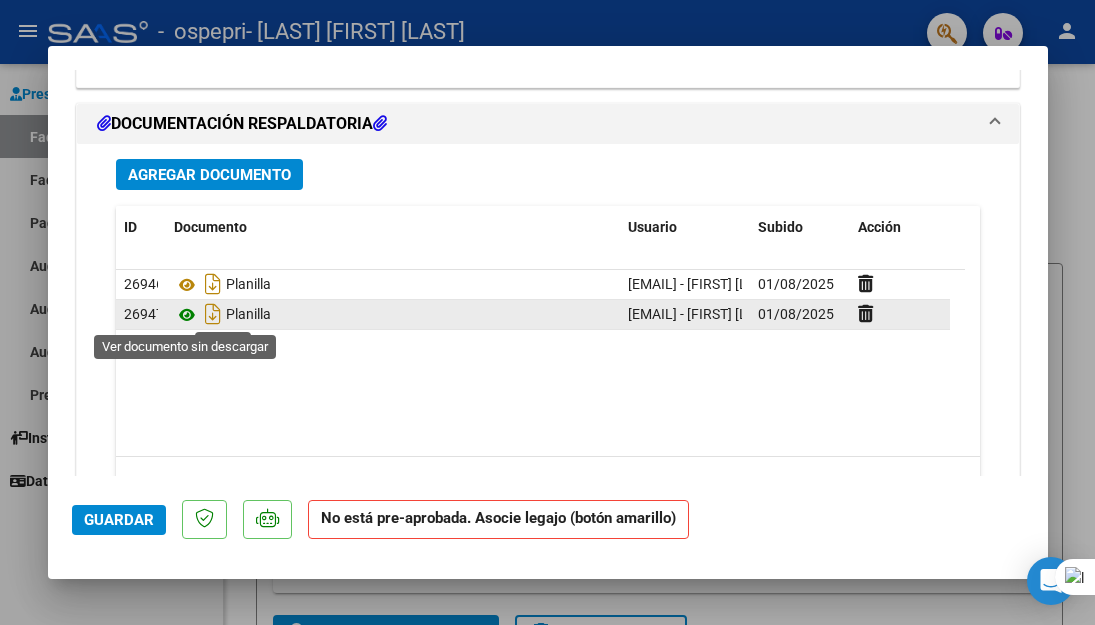 click 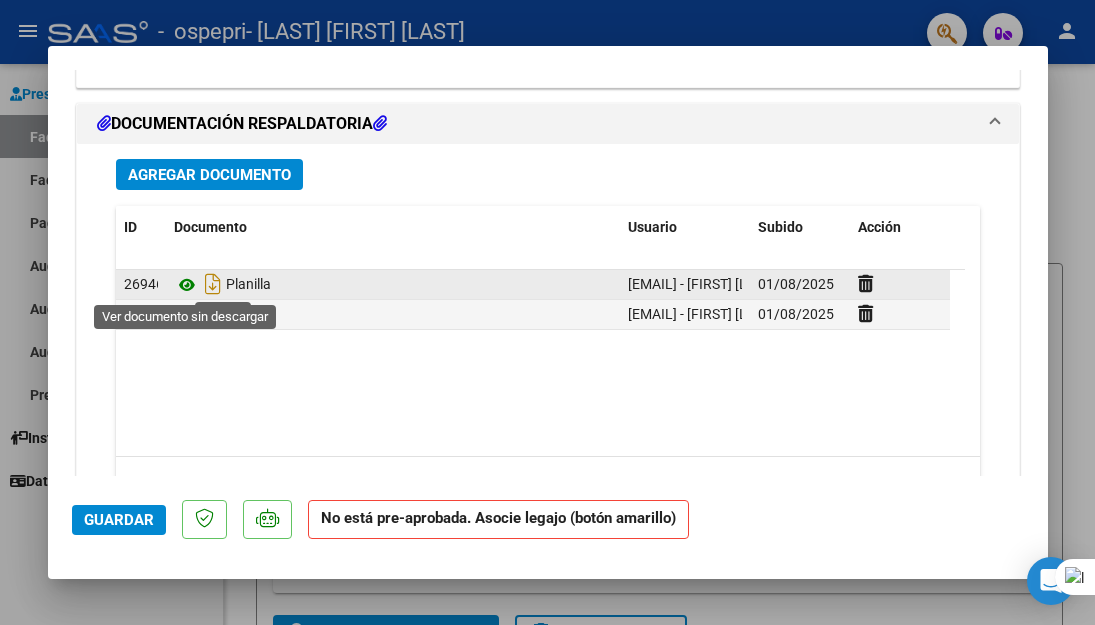 click 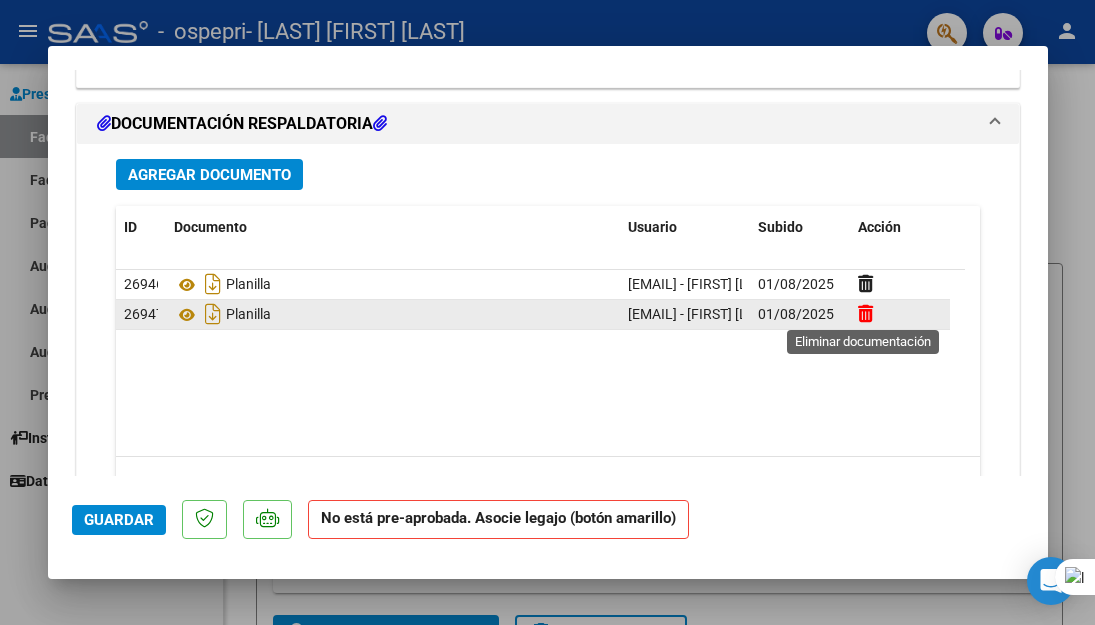 click 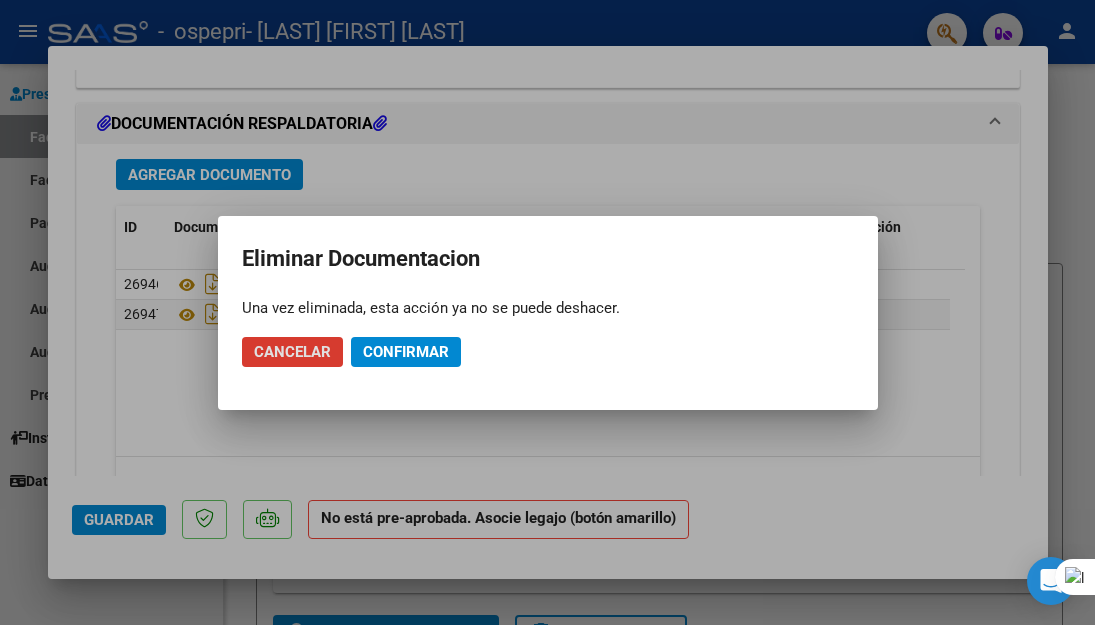 click on "Confirmar" 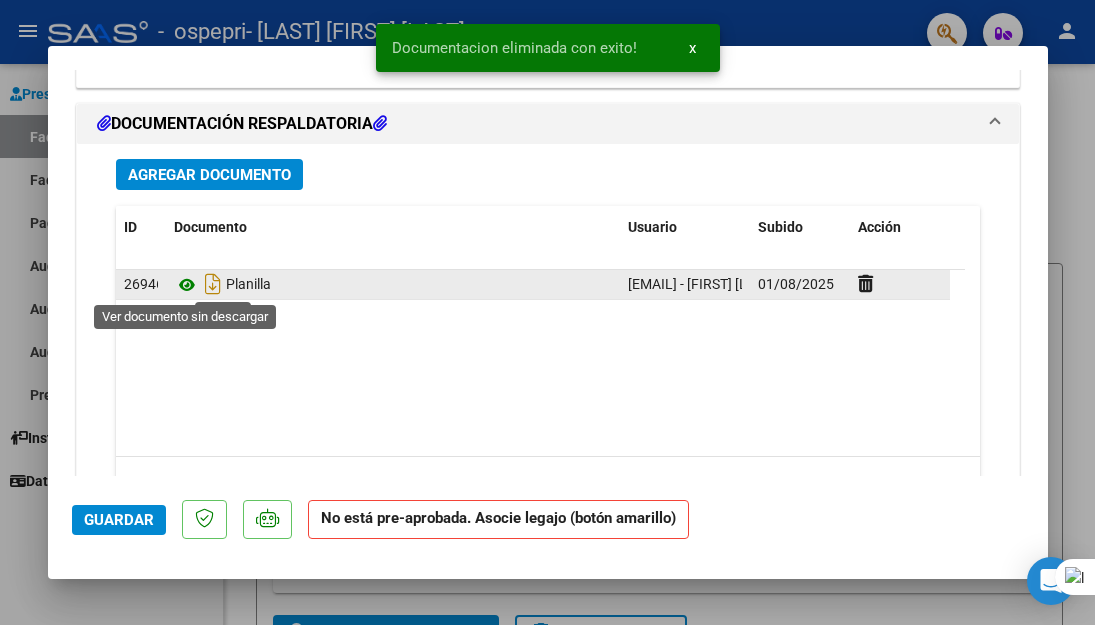 click 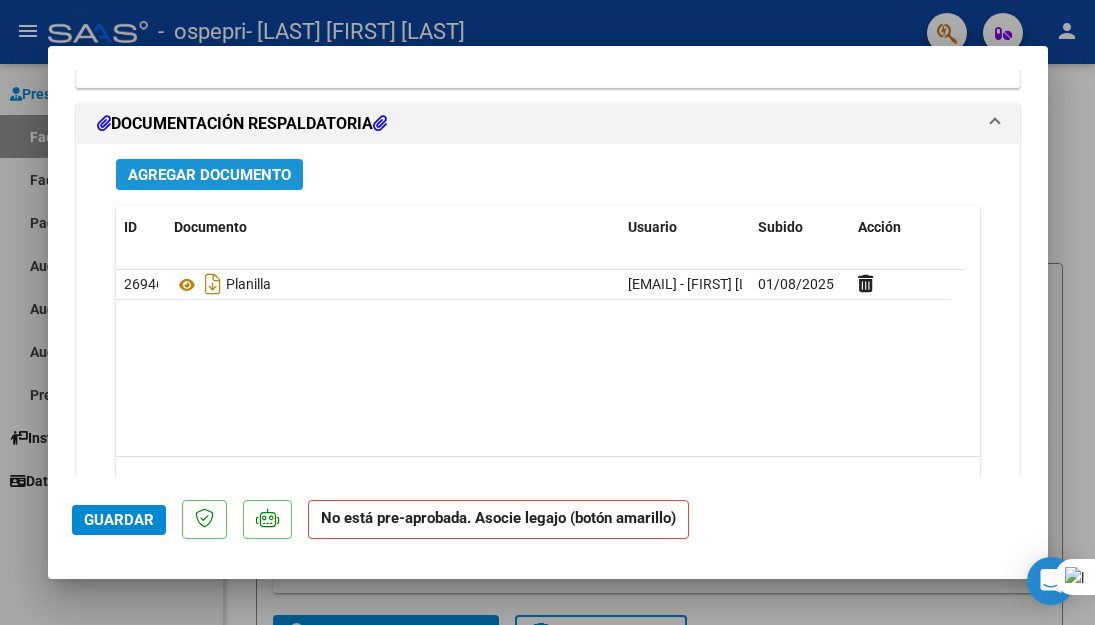 click on "Agregar Documento" at bounding box center (209, 175) 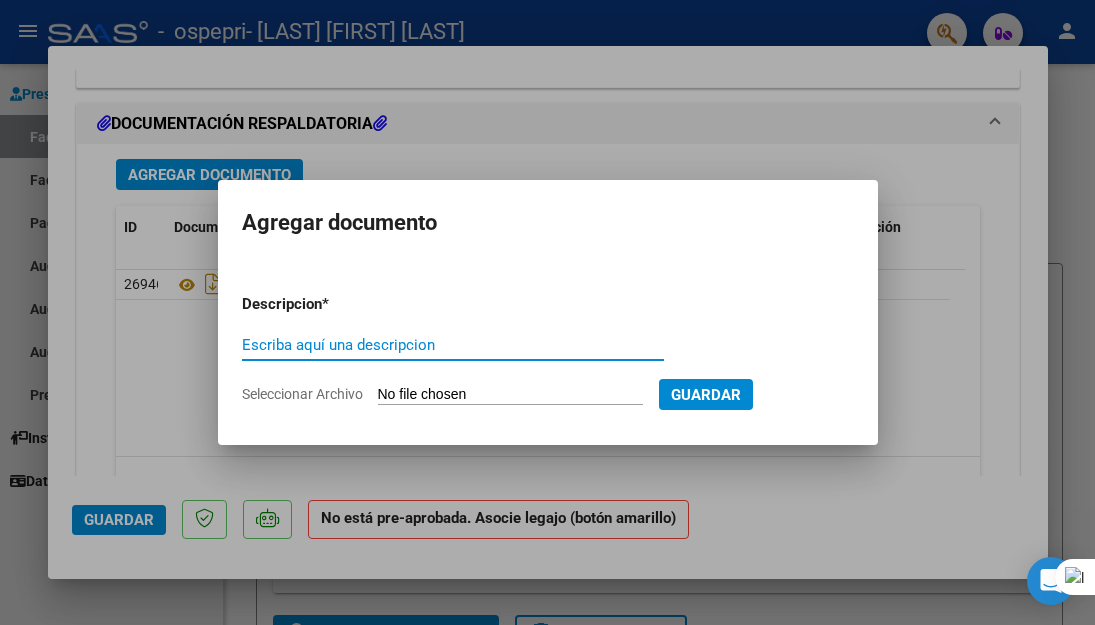 click on "Escriba aquí una descripcion" at bounding box center (453, 345) 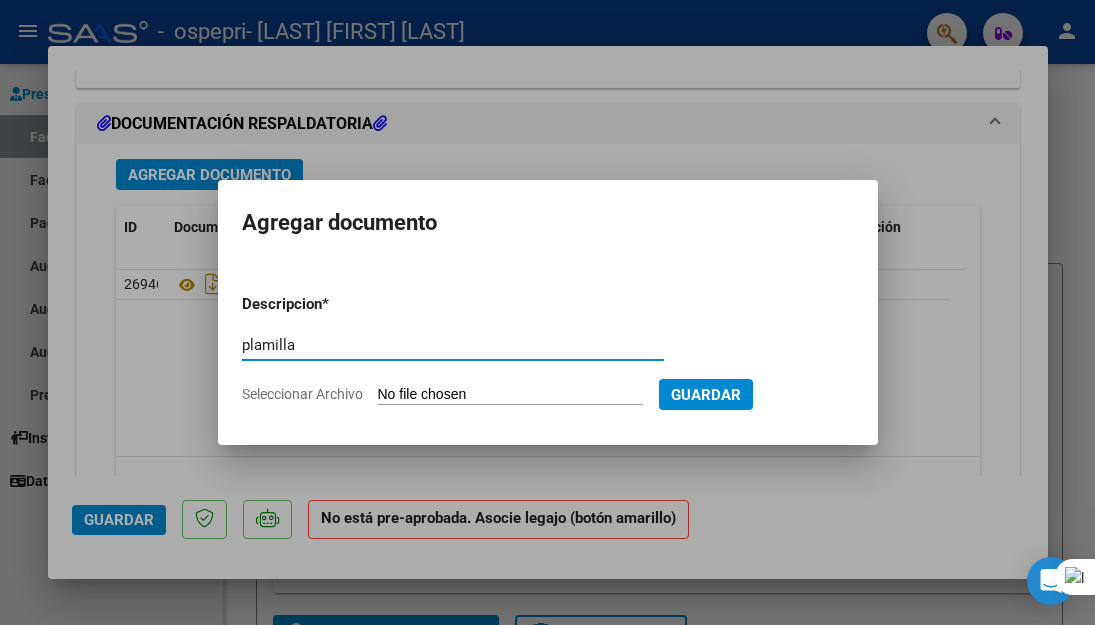 type on "plamilla" 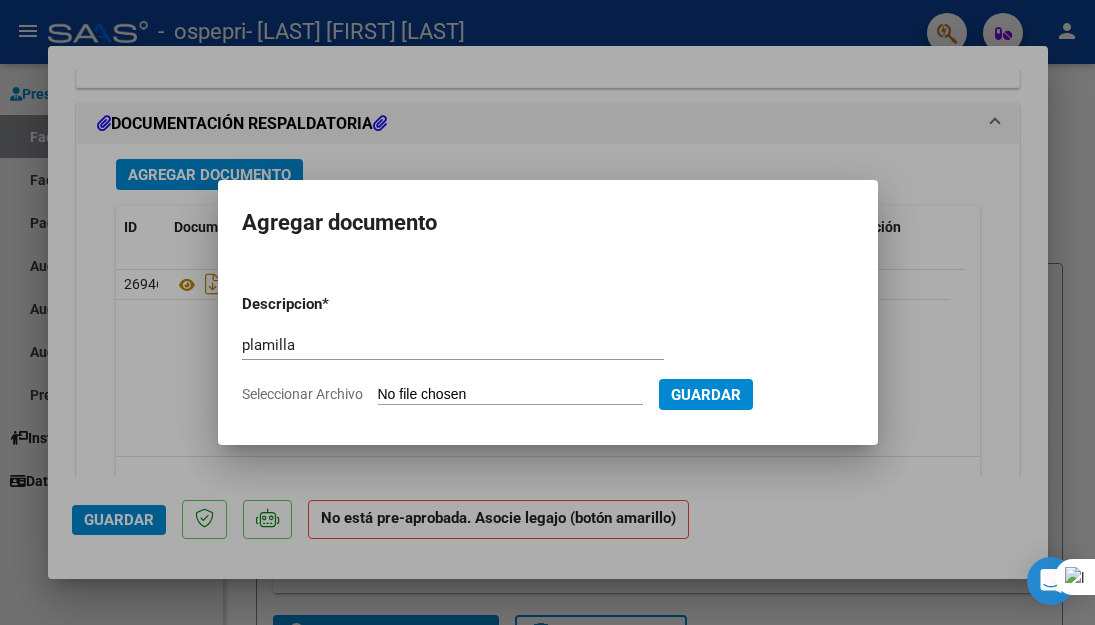 click on "Seleccionar Archivo" at bounding box center [510, 395] 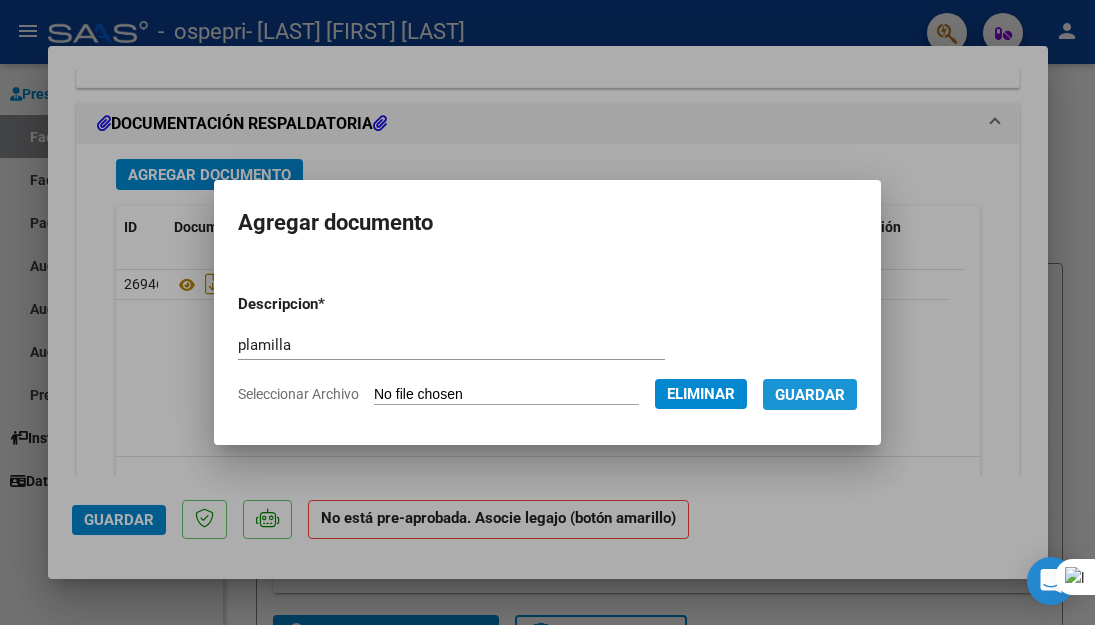 click on "Guardar" at bounding box center [810, 394] 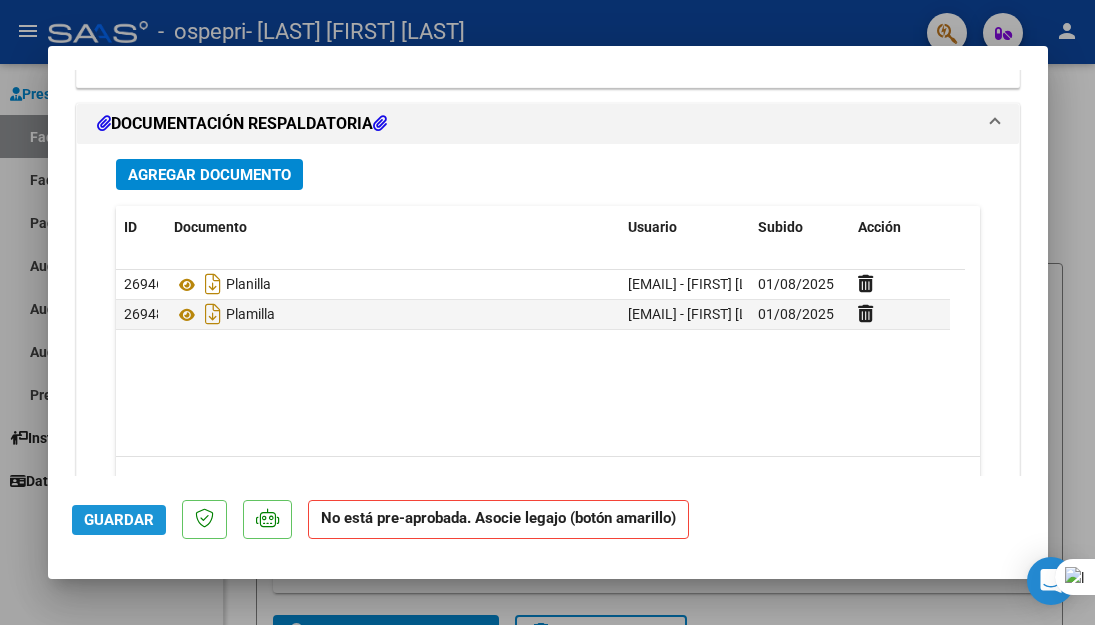 click on "Guardar" 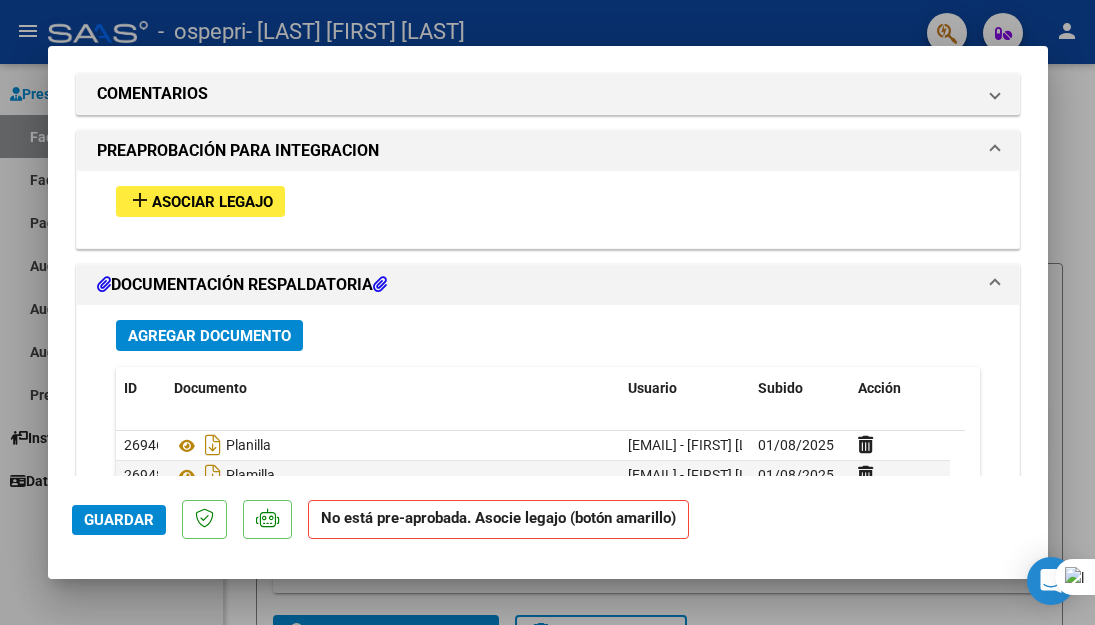scroll, scrollTop: 1693, scrollLeft: 0, axis: vertical 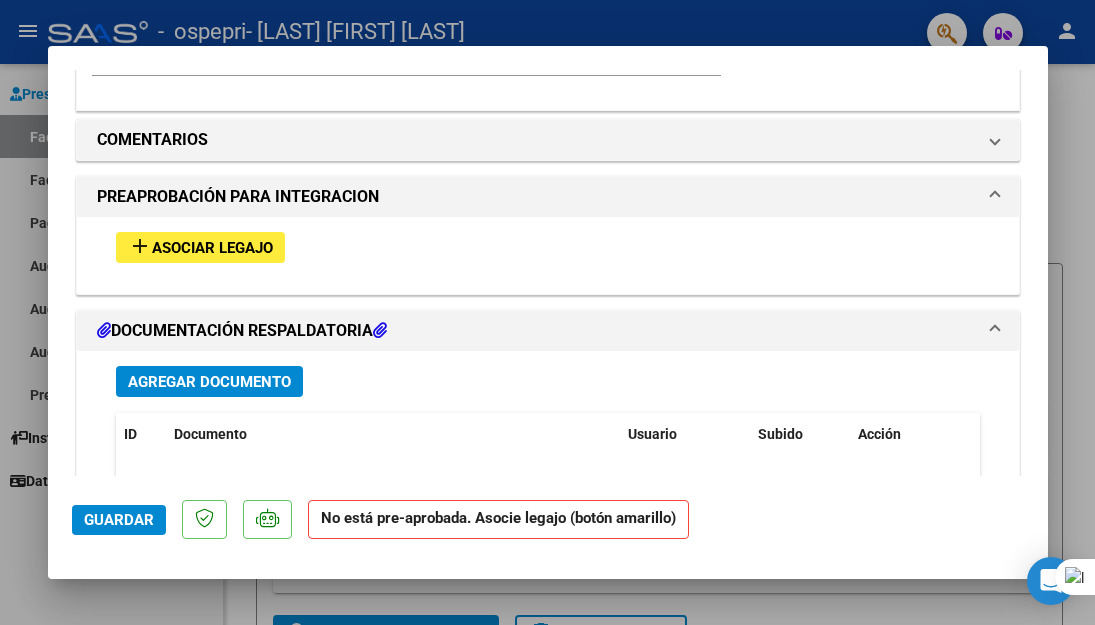 click on "Asociar Legajo" at bounding box center (212, 248) 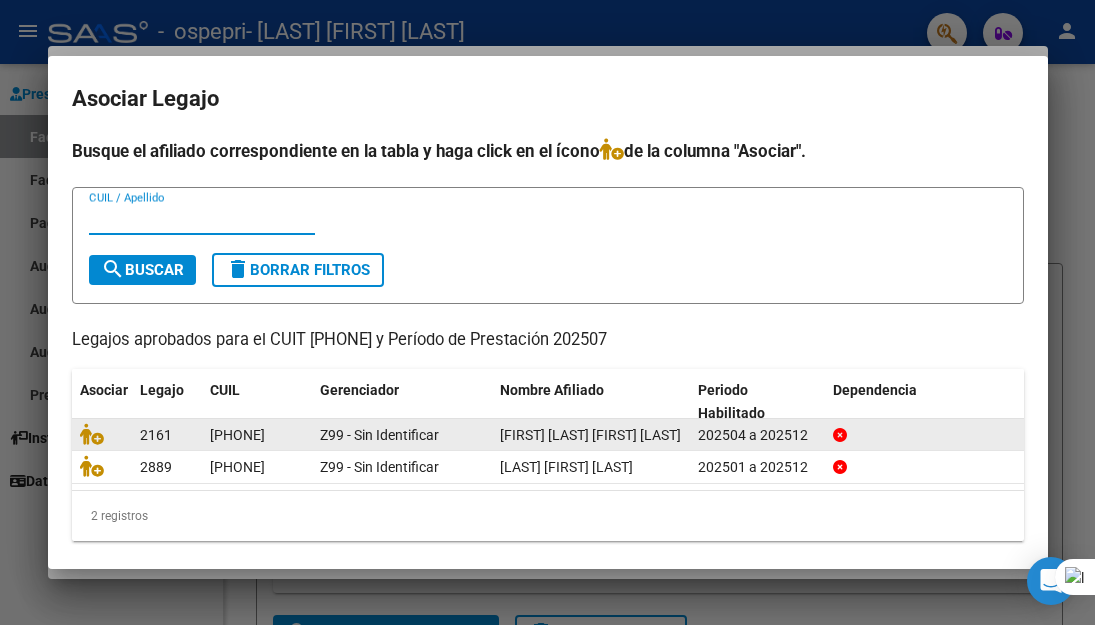 click on "[FIRST] [LAST] [FIRST] [LAST]" 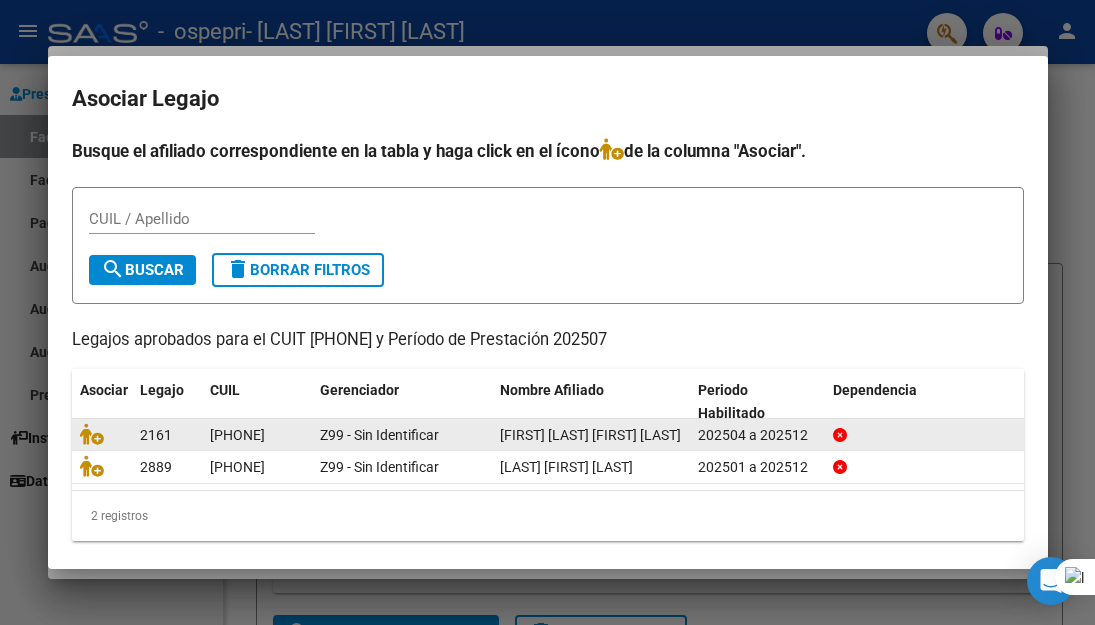 click 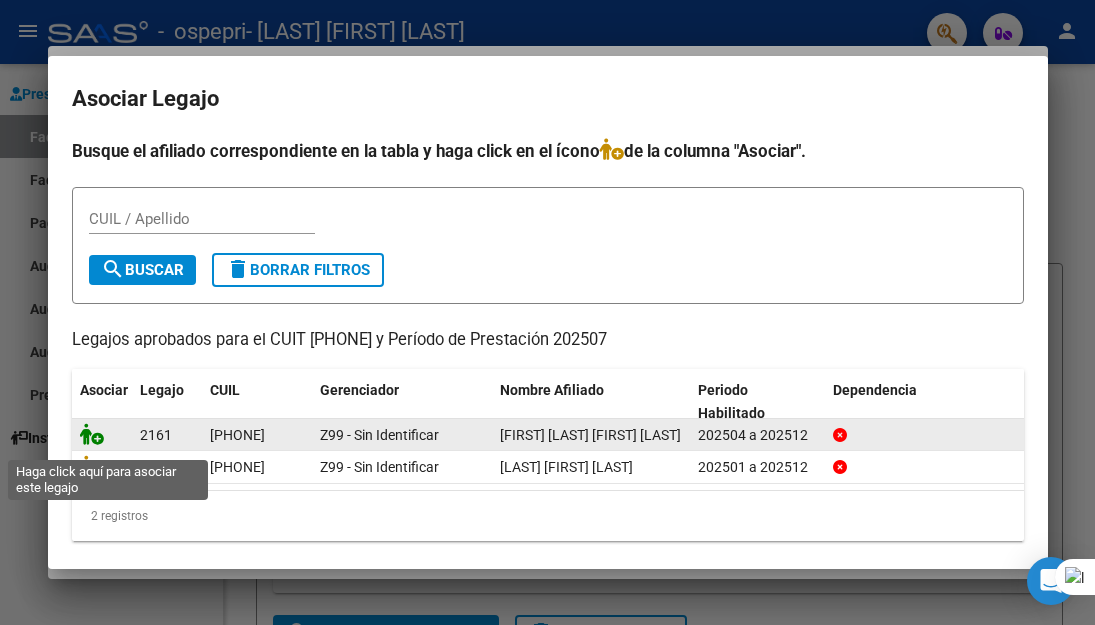 click 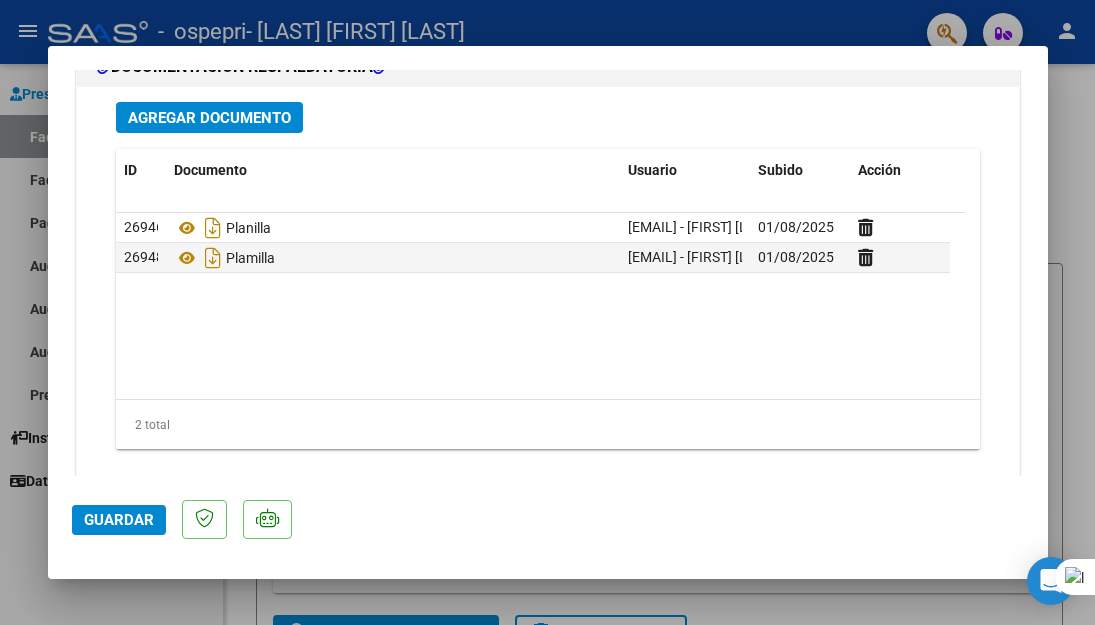 scroll, scrollTop: 2282, scrollLeft: 0, axis: vertical 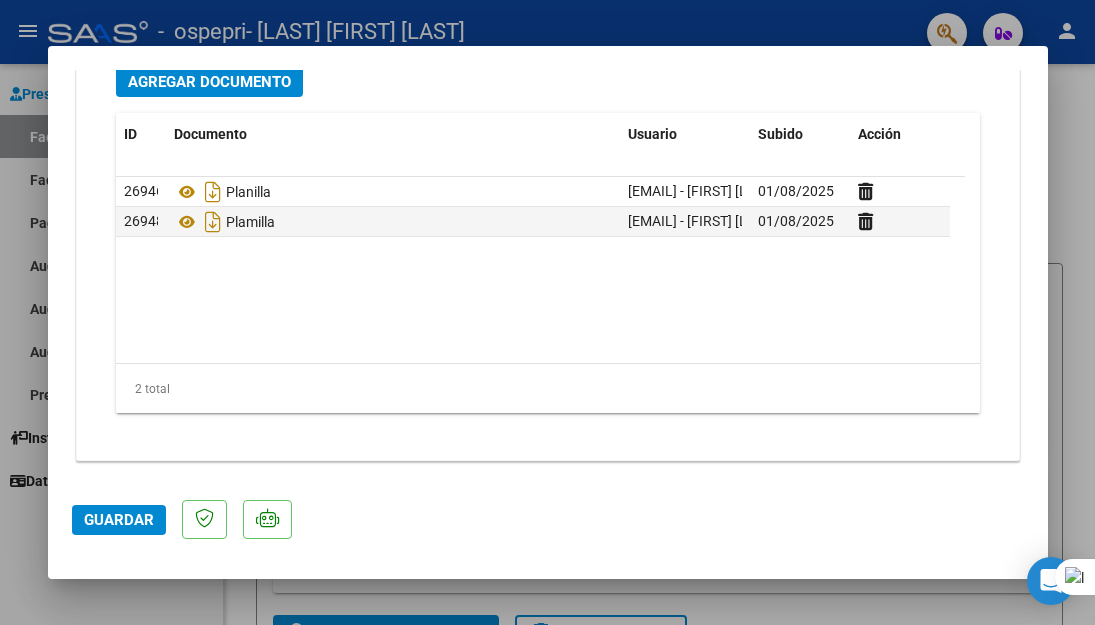 click on "Guardar" 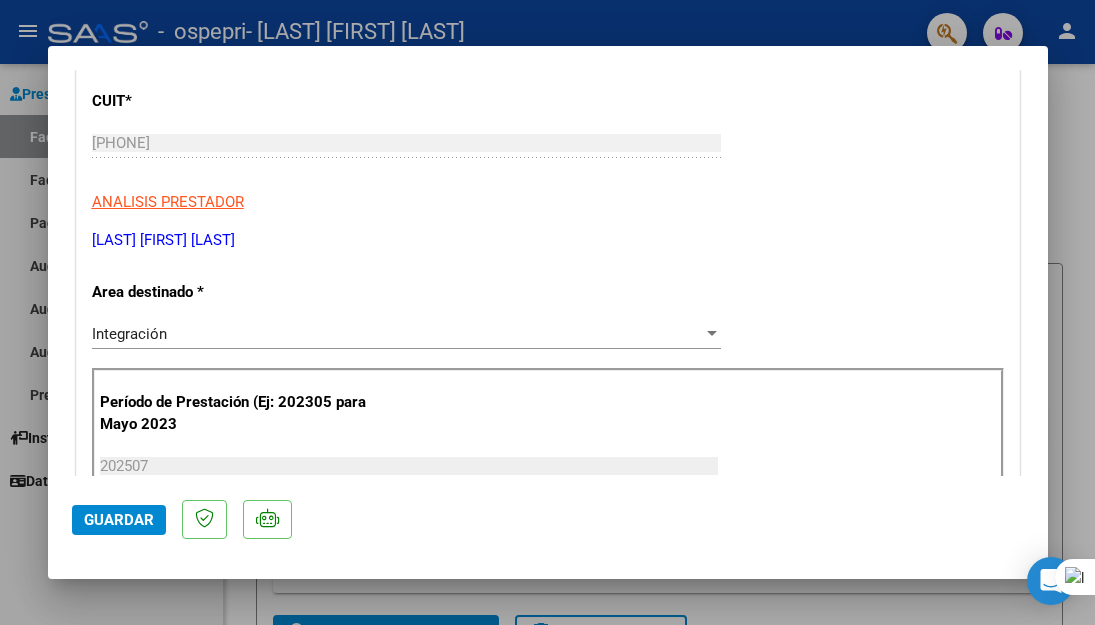 scroll, scrollTop: 300, scrollLeft: 0, axis: vertical 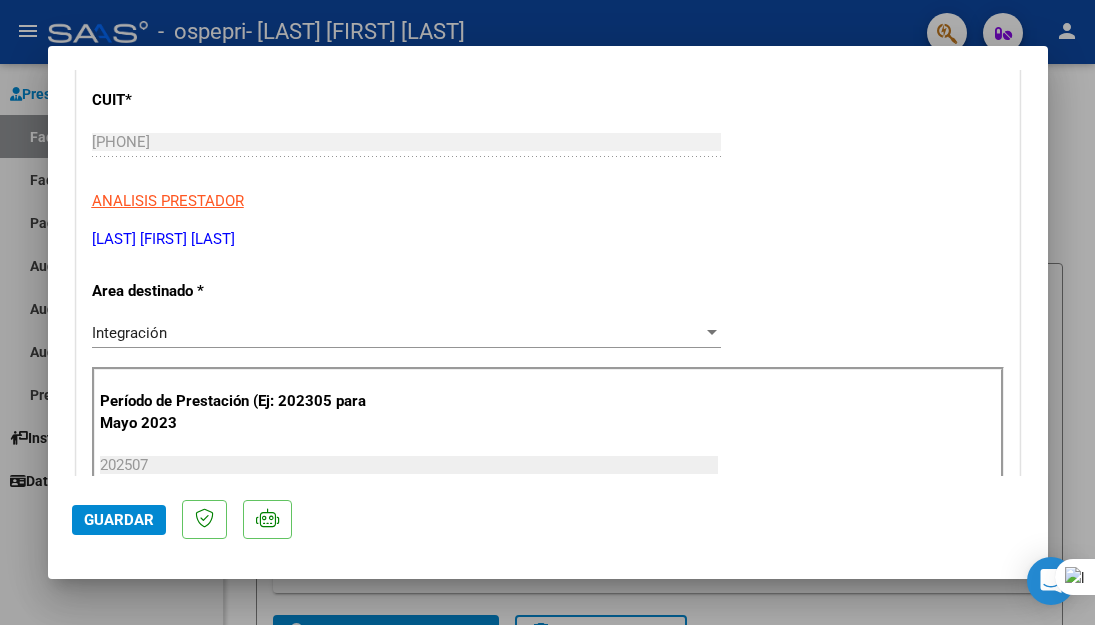 click at bounding box center (547, 312) 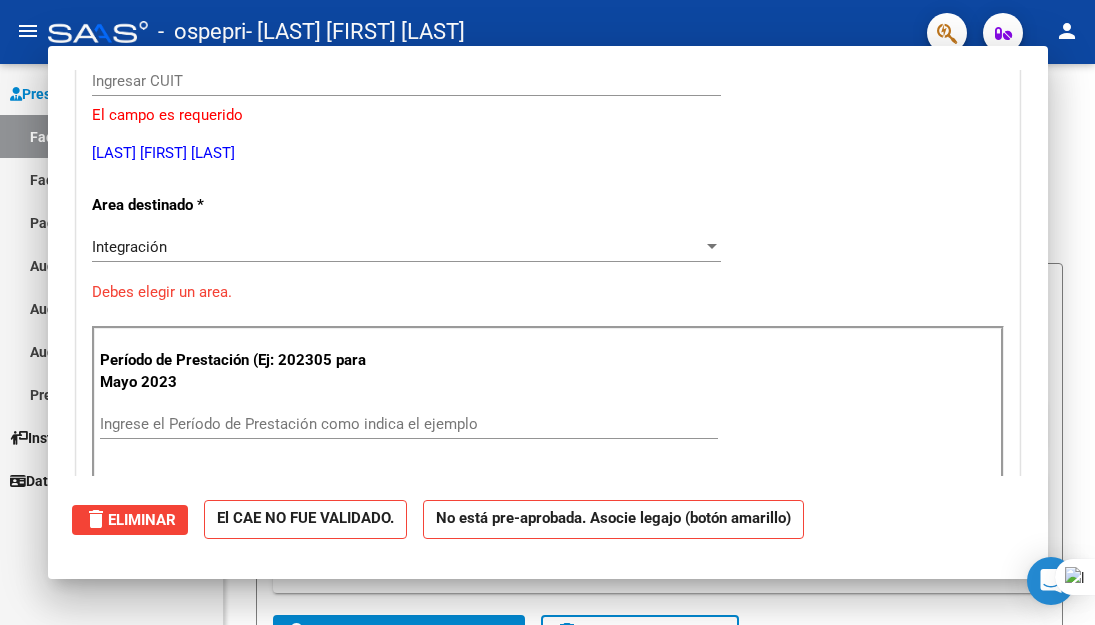 scroll, scrollTop: 0, scrollLeft: 0, axis: both 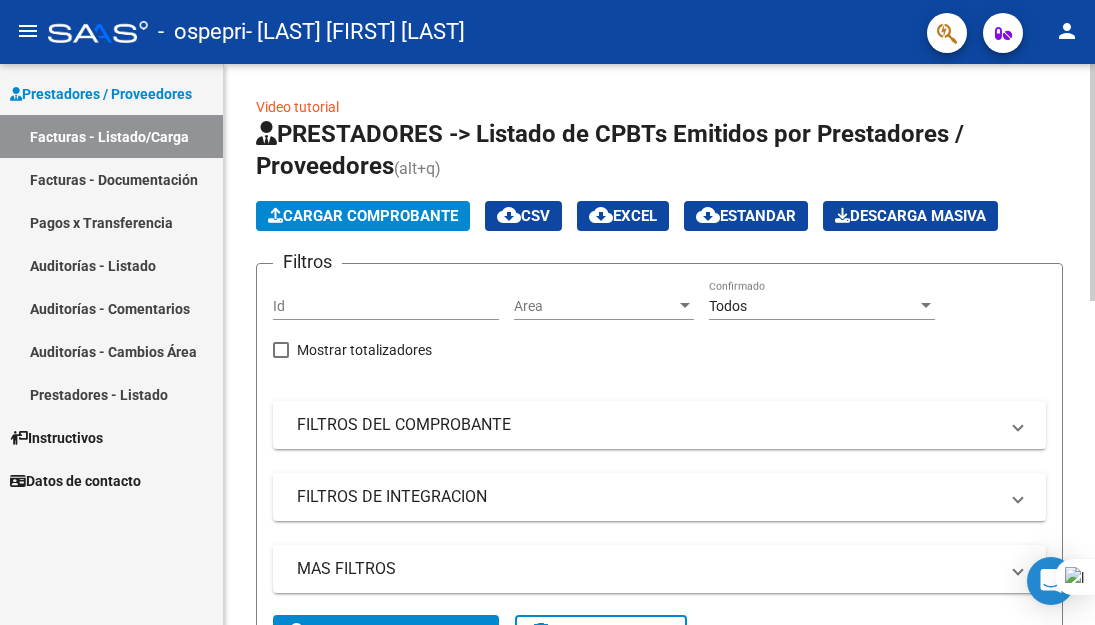 click on "Cargar Comprobante" 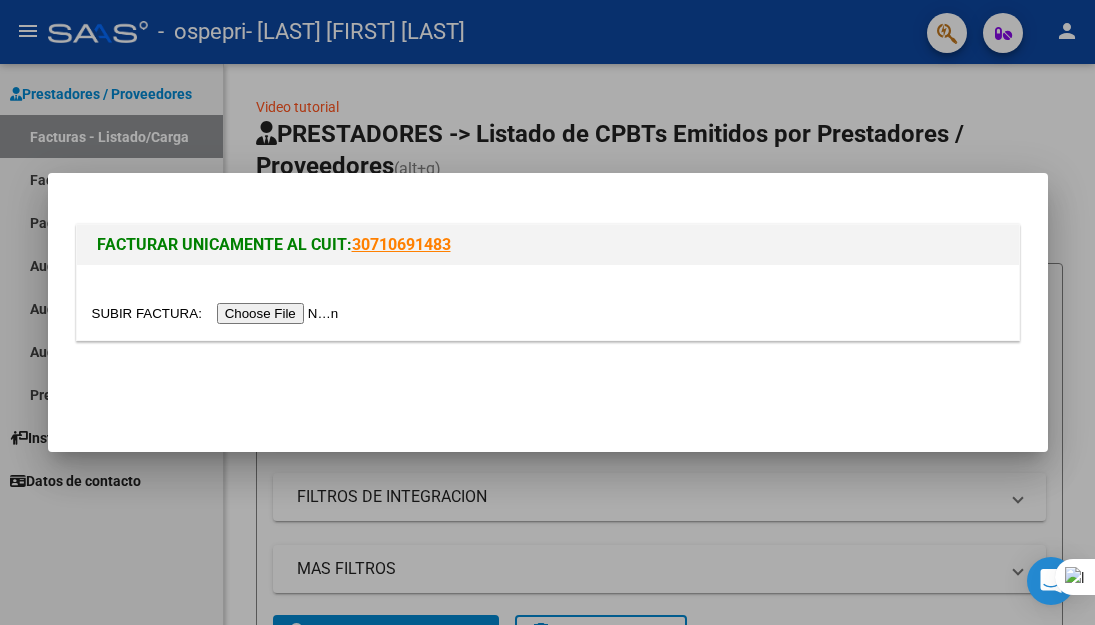 click at bounding box center (218, 313) 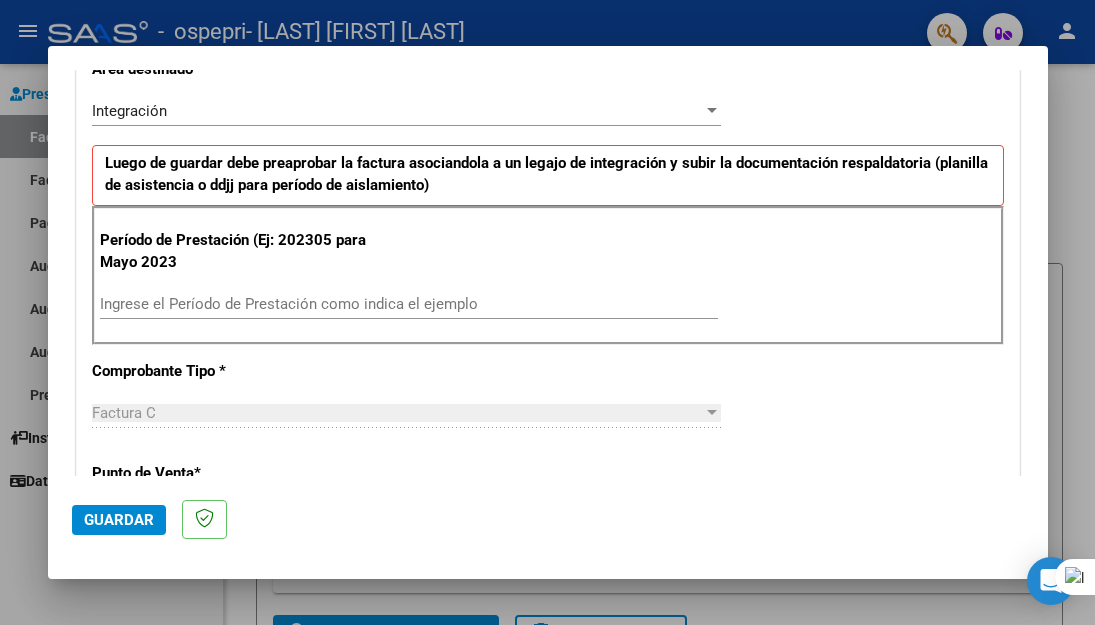 scroll, scrollTop: 500, scrollLeft: 0, axis: vertical 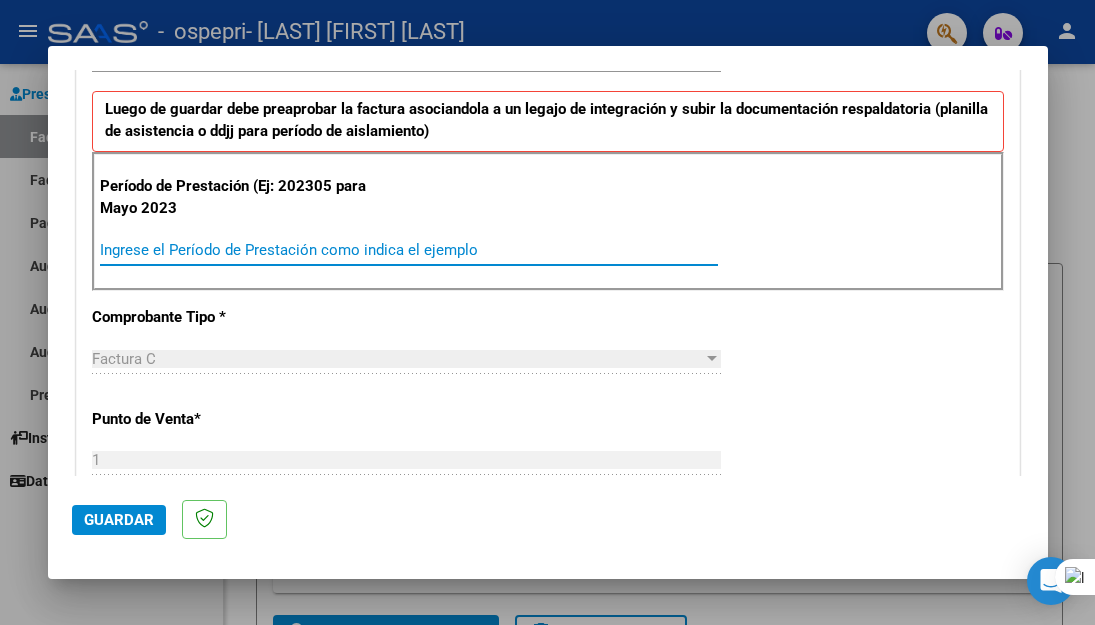 click on "Ingrese el Período de Prestación como indica el ejemplo" at bounding box center (409, 250) 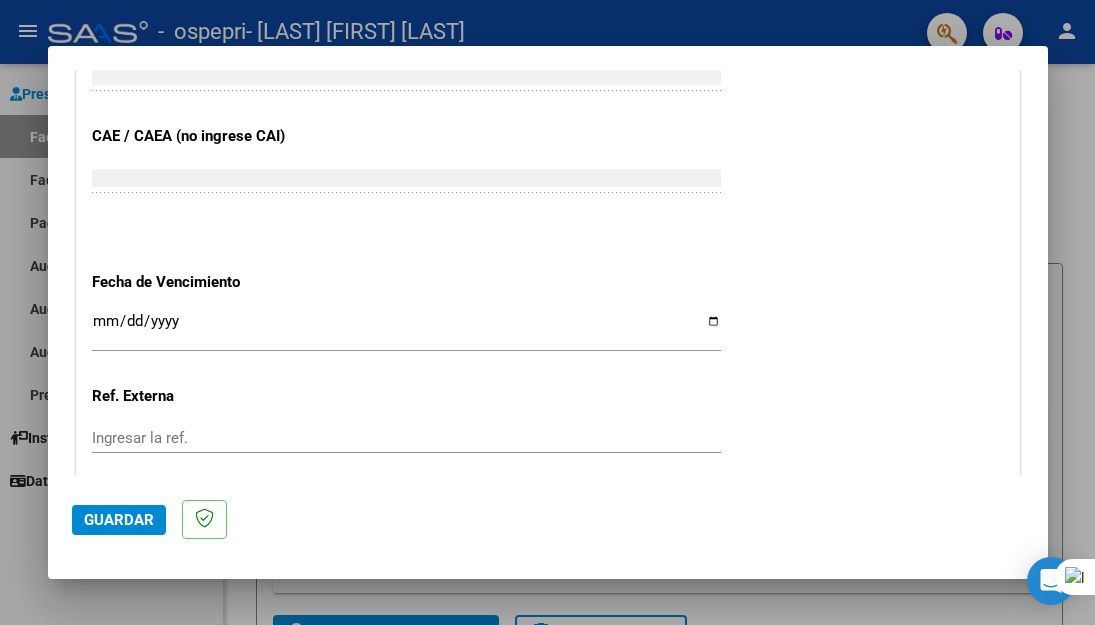 scroll, scrollTop: 1300, scrollLeft: 0, axis: vertical 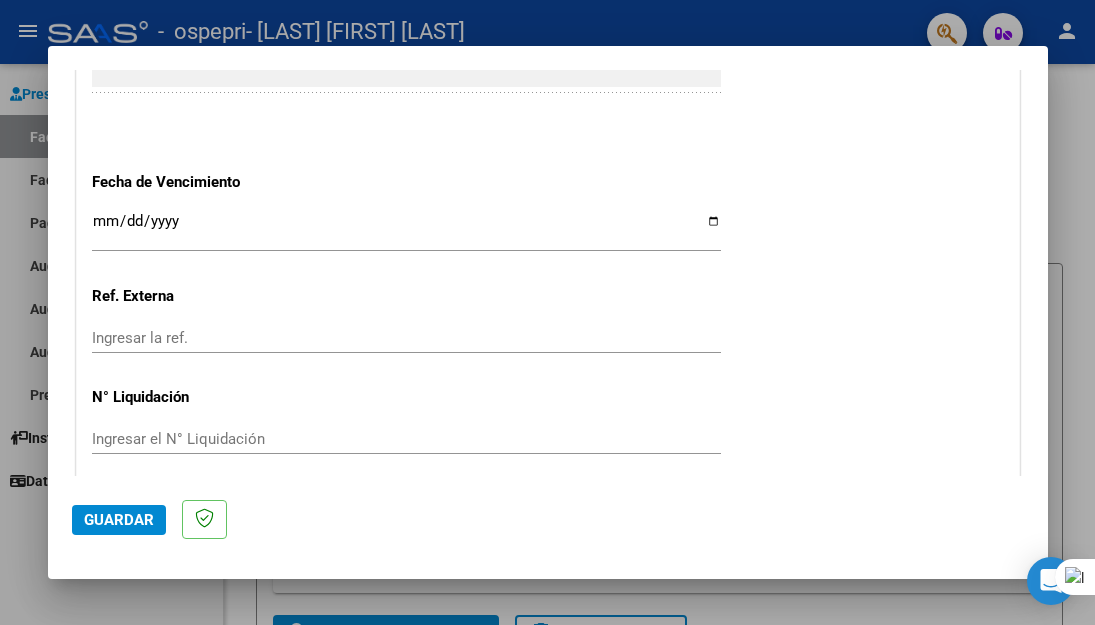 type on "202507" 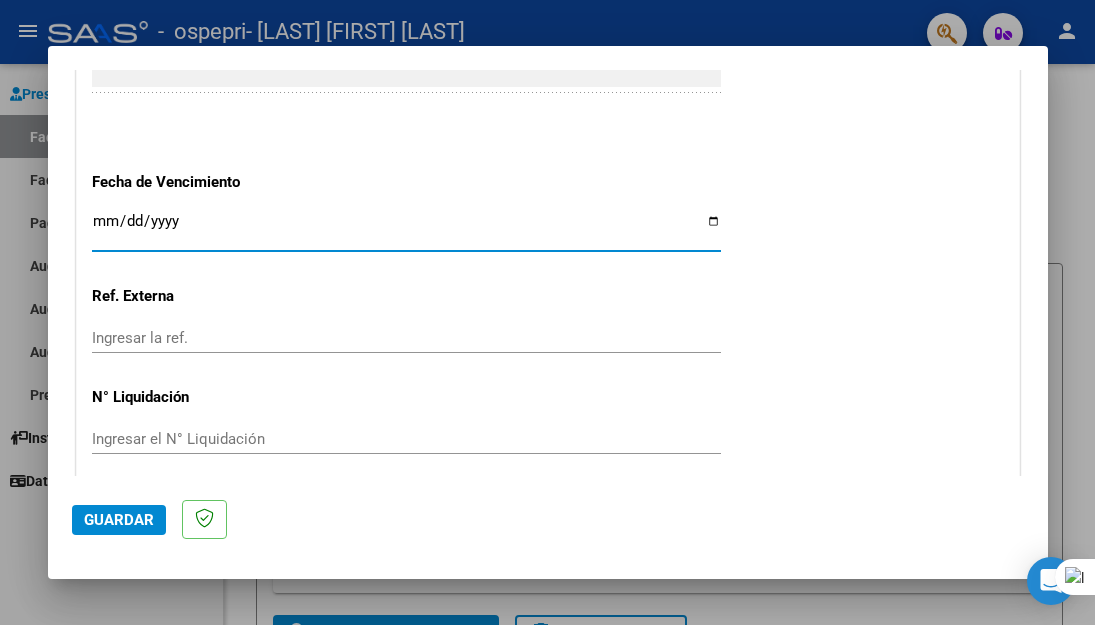click on "Ingresar la fecha" at bounding box center [406, 229] 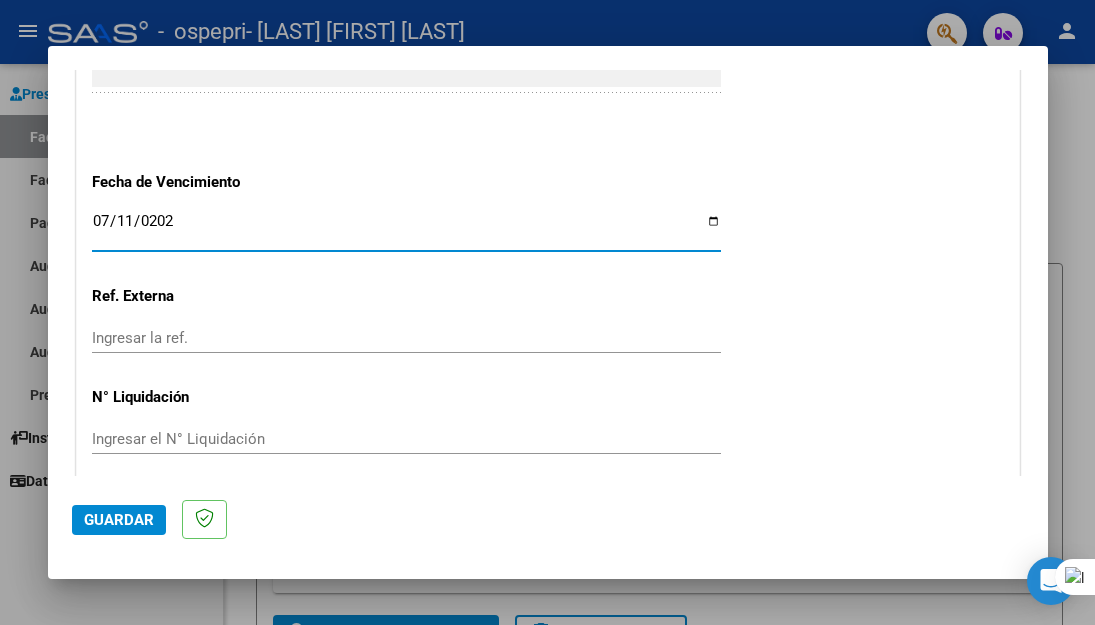type on "2025-07-11" 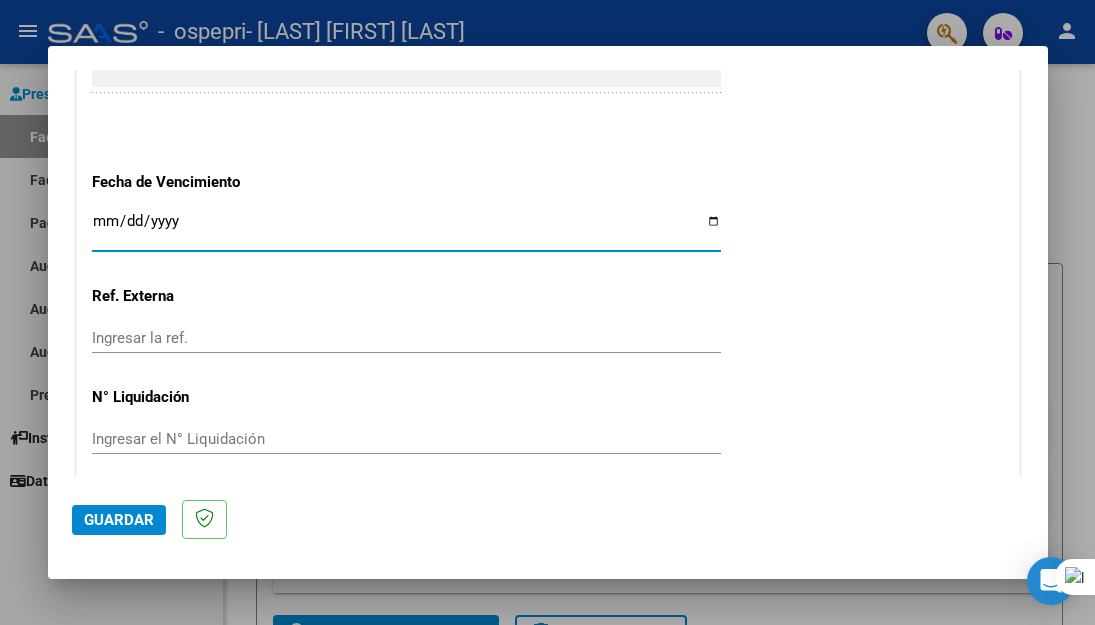 type on "2025-08-11" 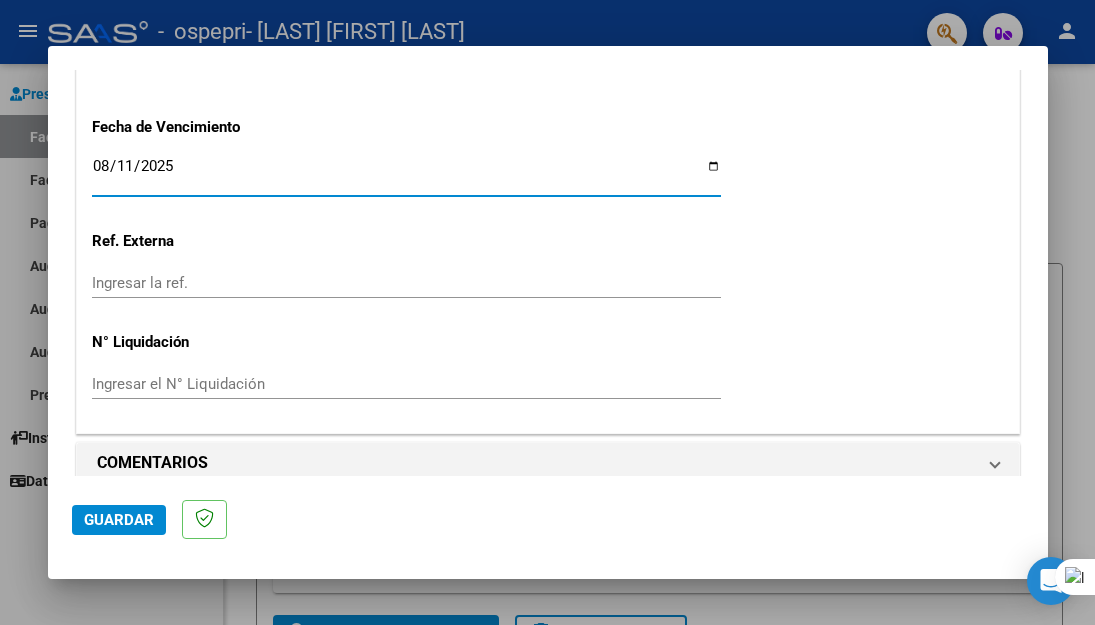 scroll, scrollTop: 1378, scrollLeft: 0, axis: vertical 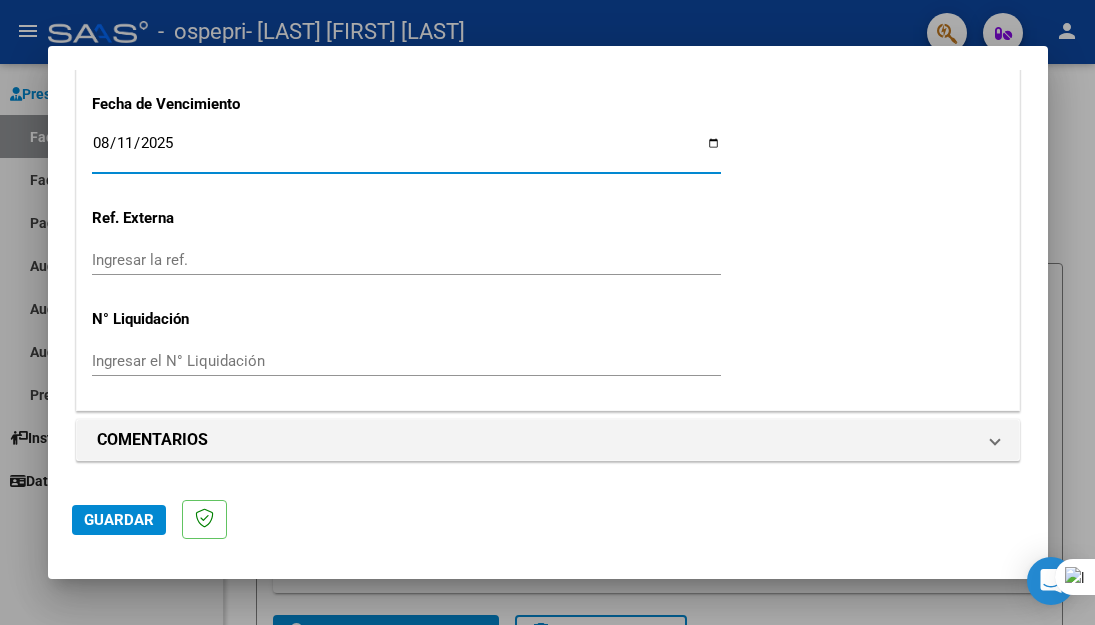 click on "Guardar" 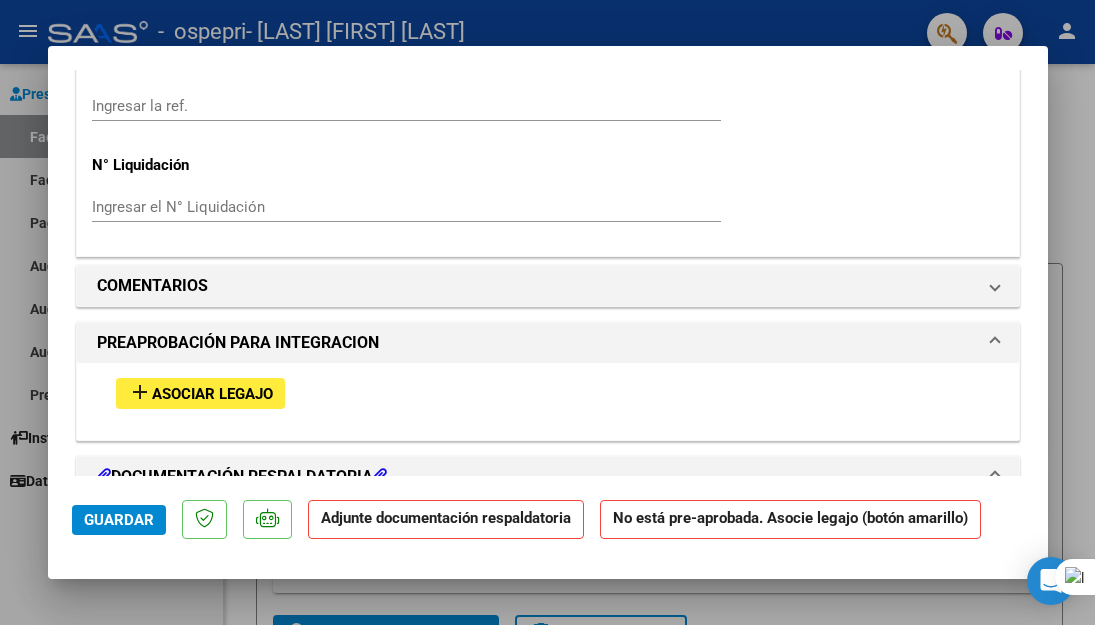scroll, scrollTop: 1600, scrollLeft: 0, axis: vertical 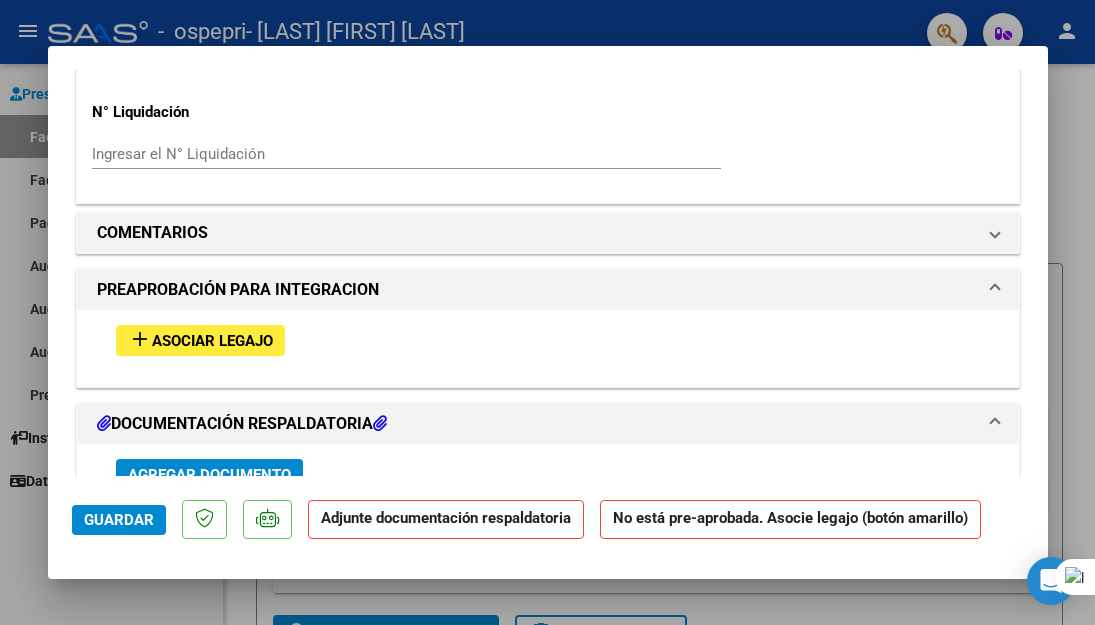 click on "Asociar Legajo" at bounding box center (212, 341) 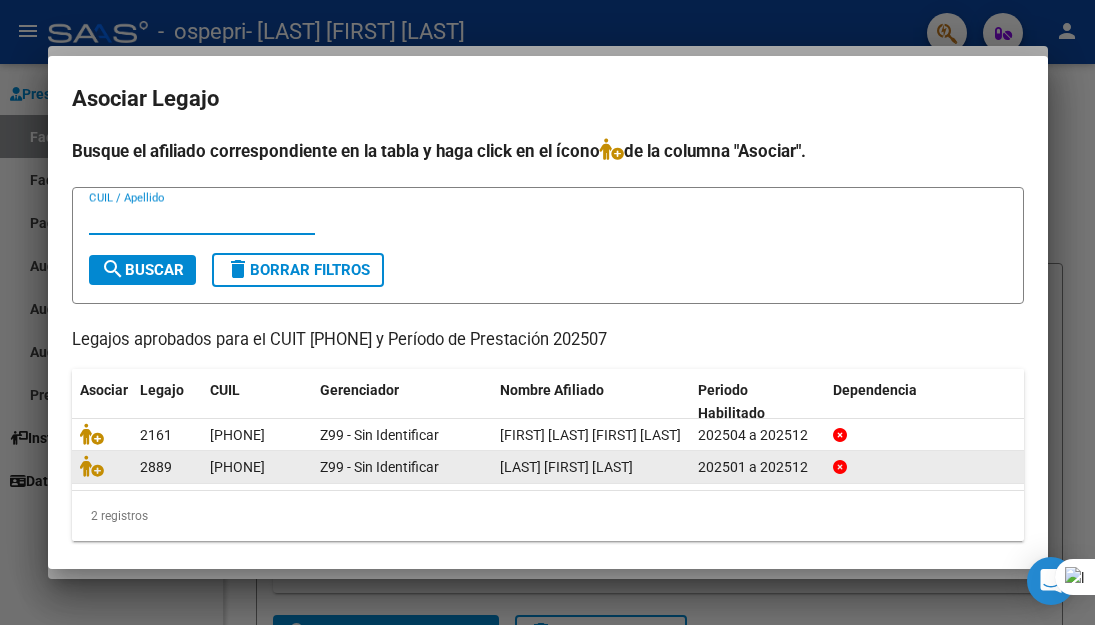 click 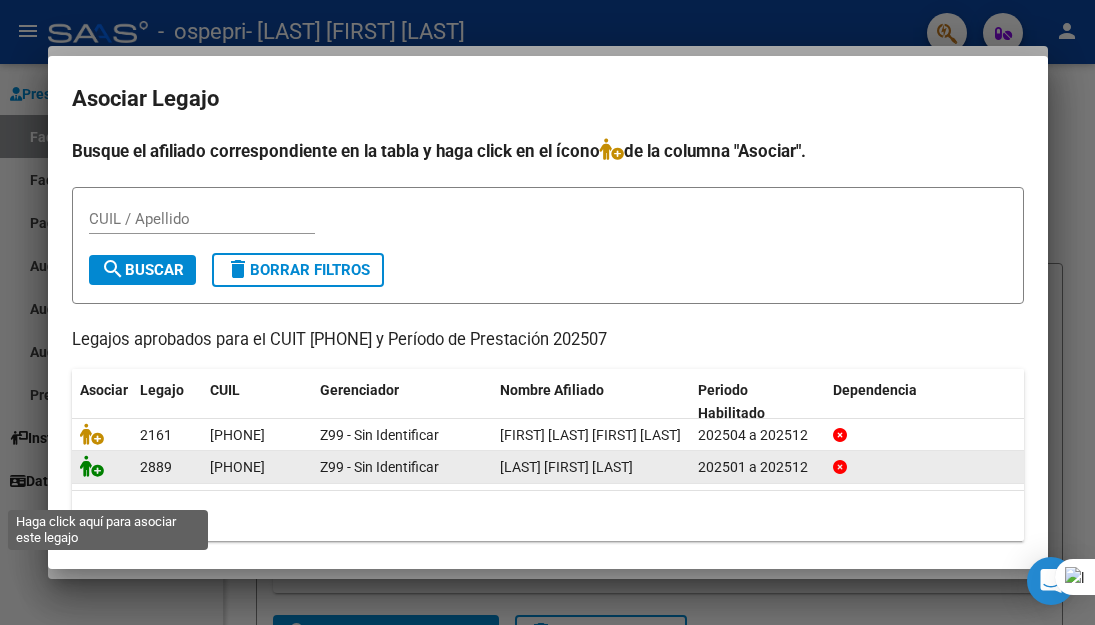 click 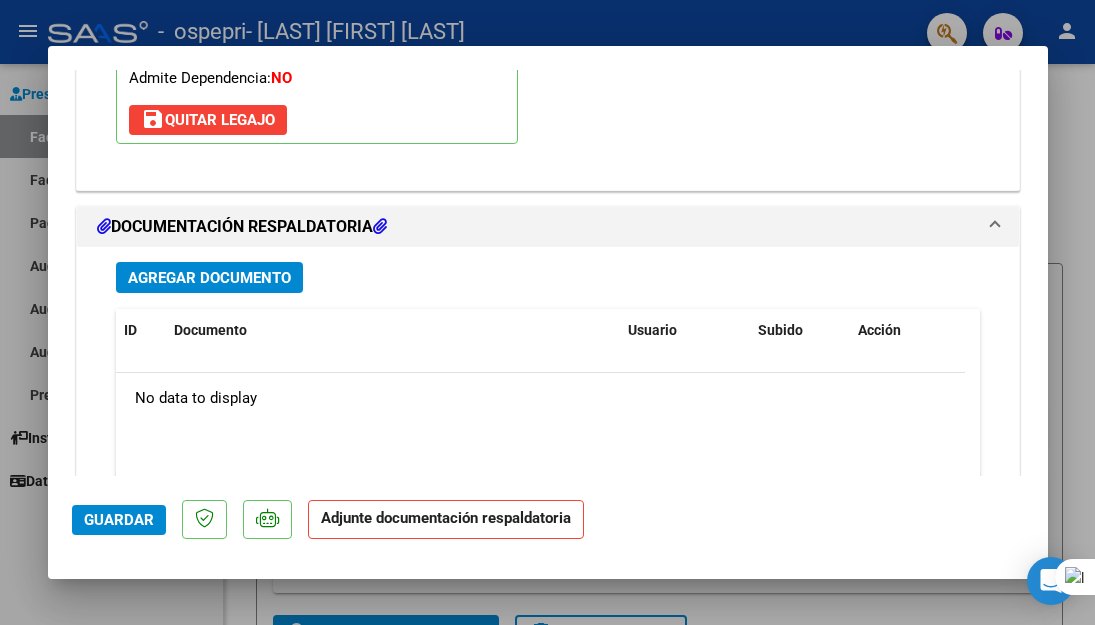 scroll, scrollTop: 2152, scrollLeft: 0, axis: vertical 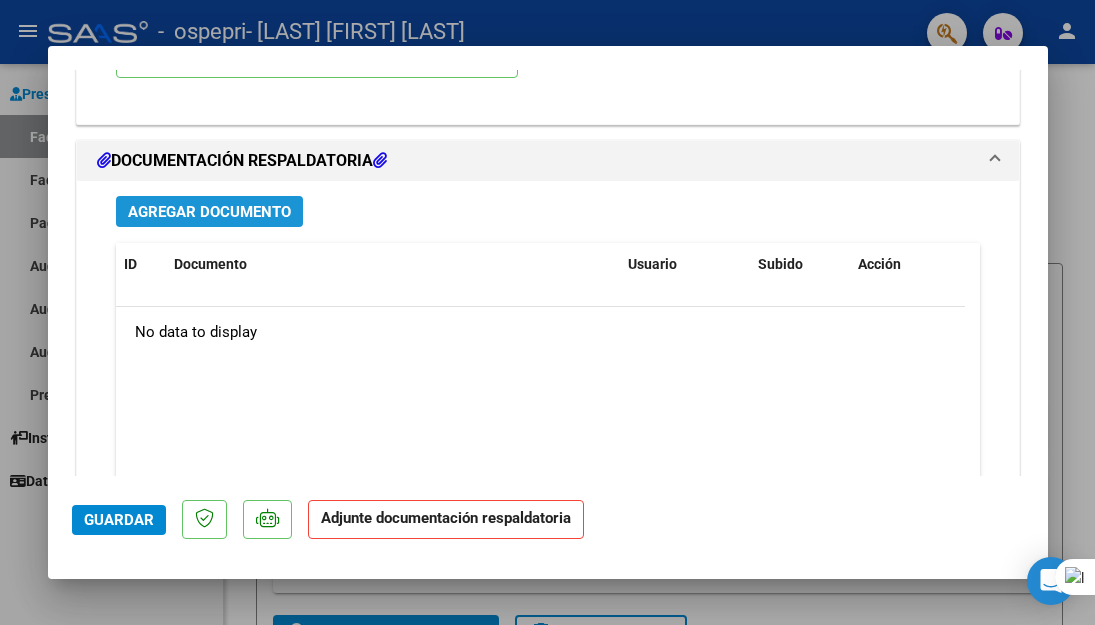 click on "Agregar Documento" at bounding box center [209, 211] 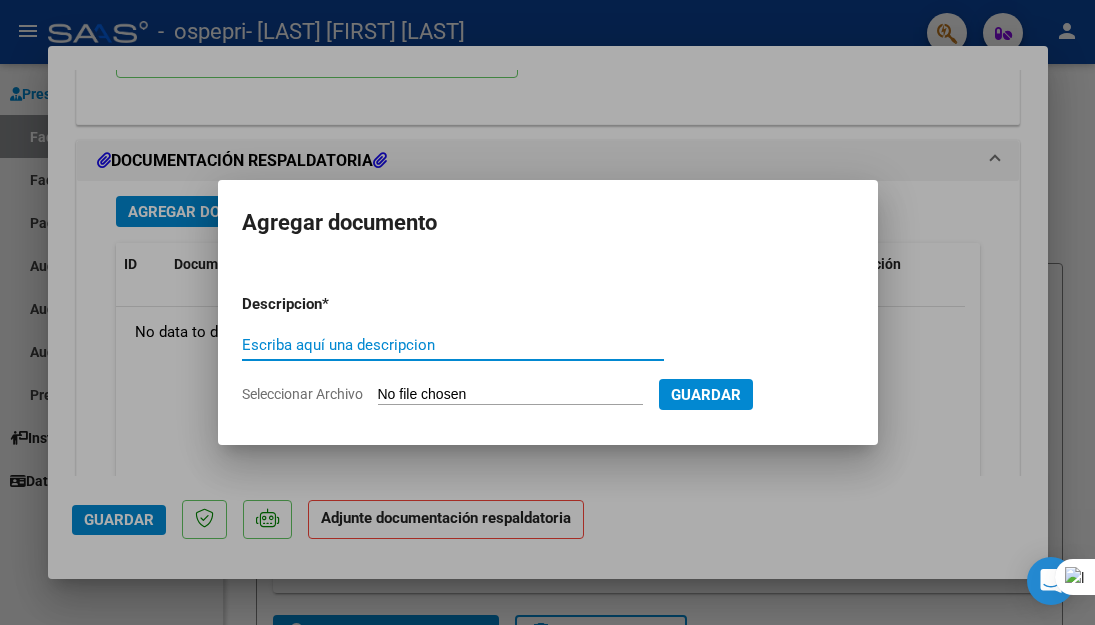 click on "Escriba aquí una descripcion" at bounding box center [453, 345] 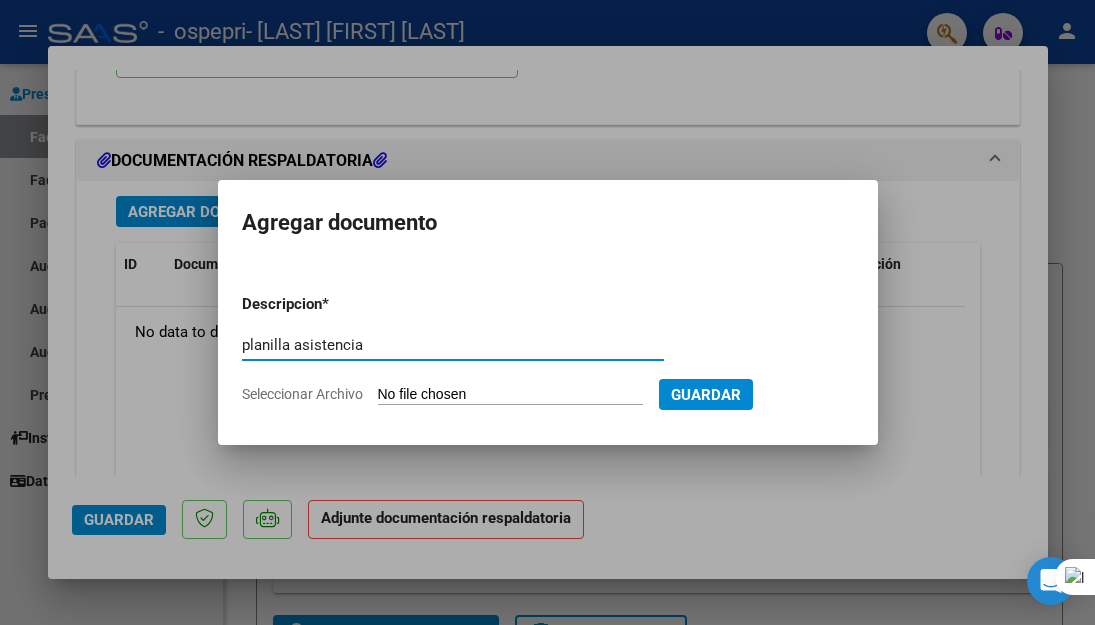 type on "planilla asistencia" 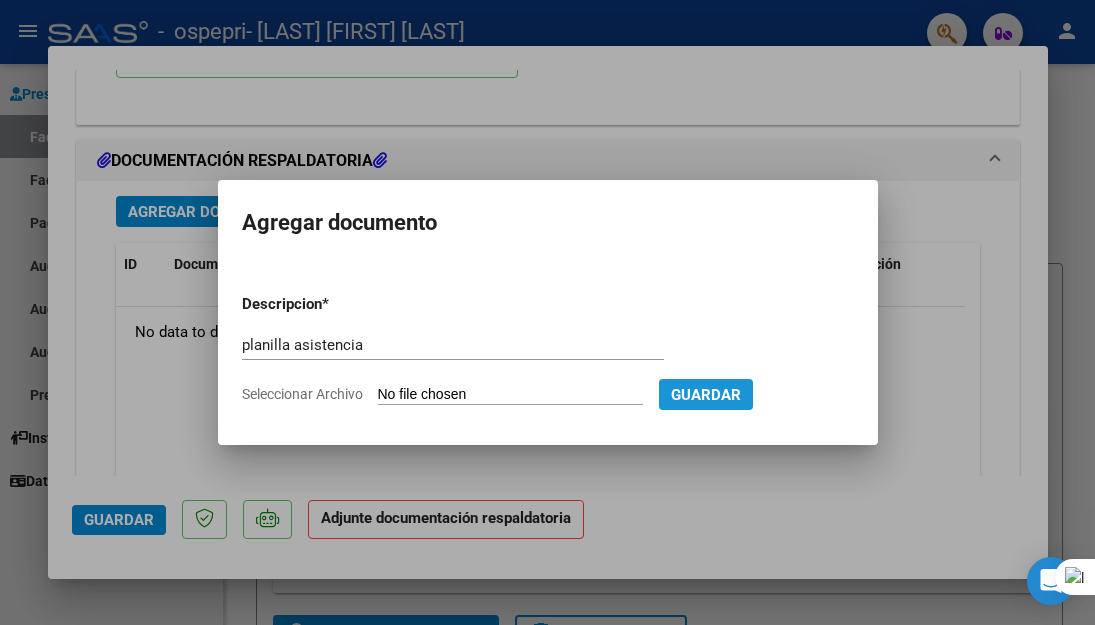 click on "Guardar" at bounding box center [706, 395] 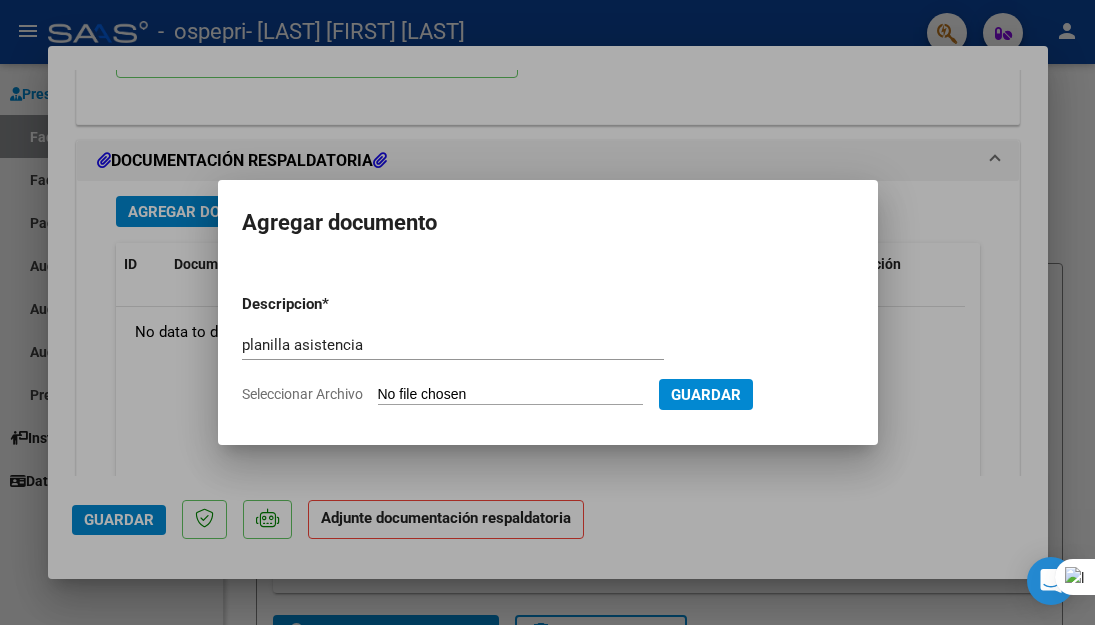 click on "Seleccionar Archivo" at bounding box center (510, 395) 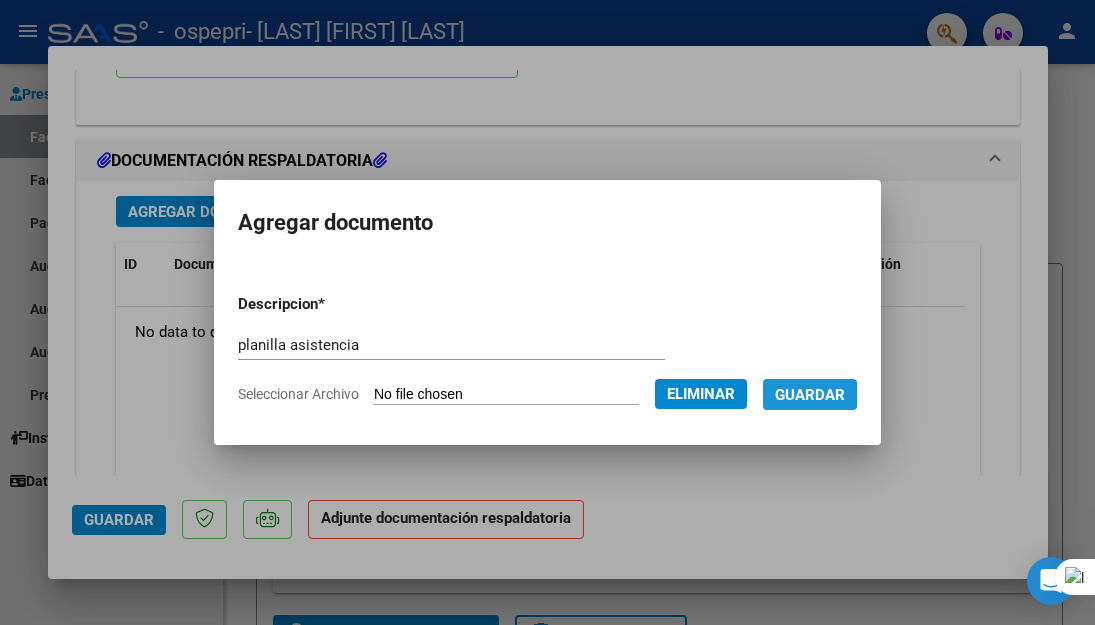 click on "Guardar" at bounding box center (810, 395) 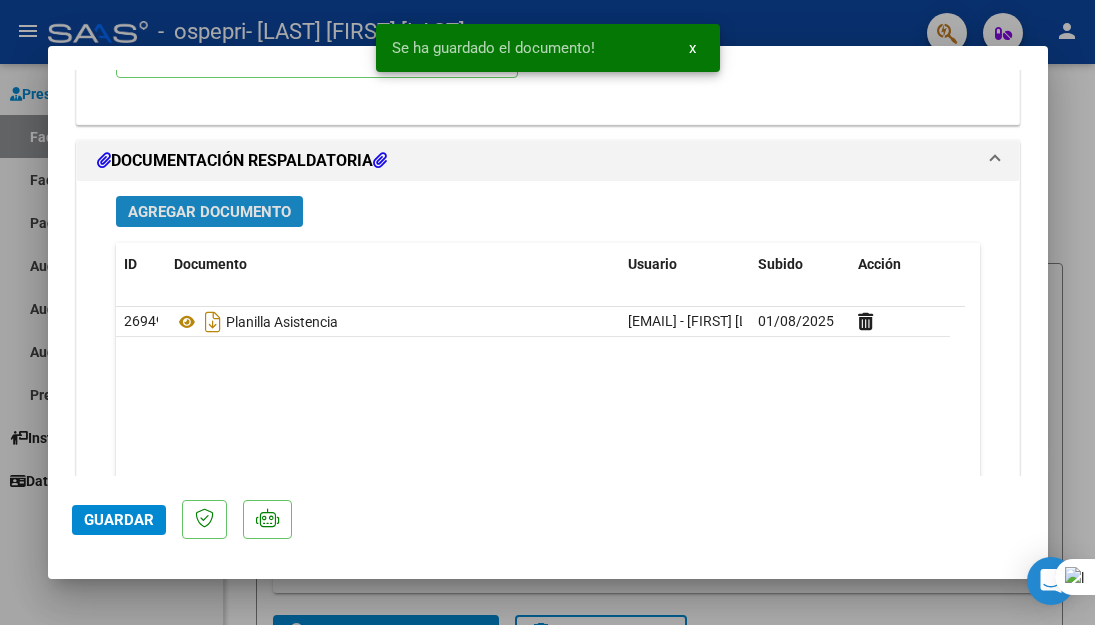 click on "Agregar Documento" at bounding box center (209, 212) 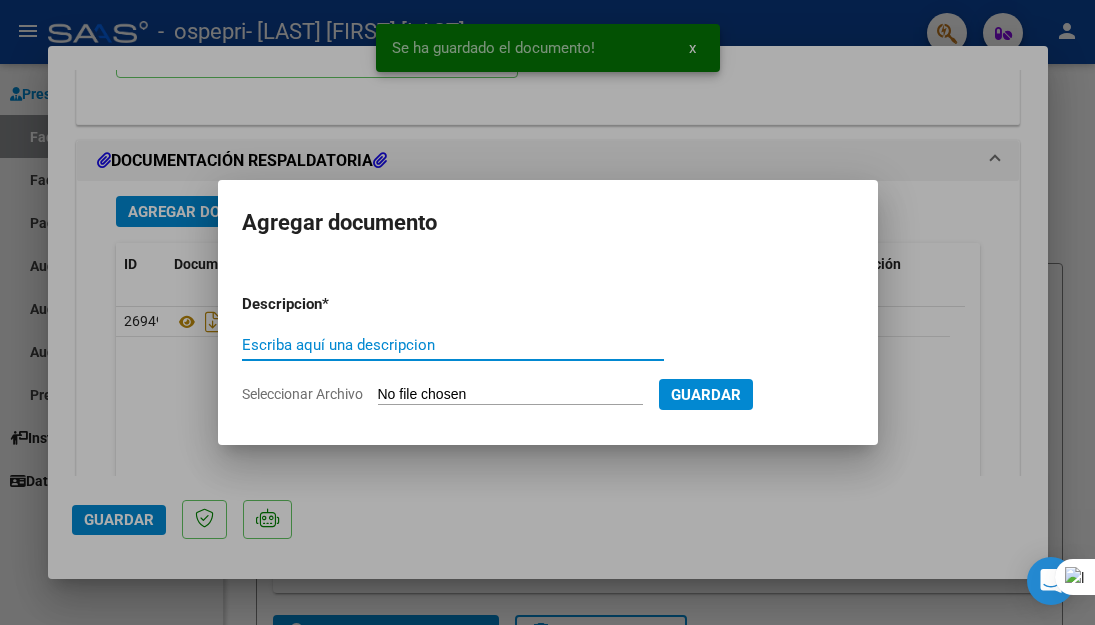 click on "Escriba aquí una descripcion" at bounding box center (453, 345) 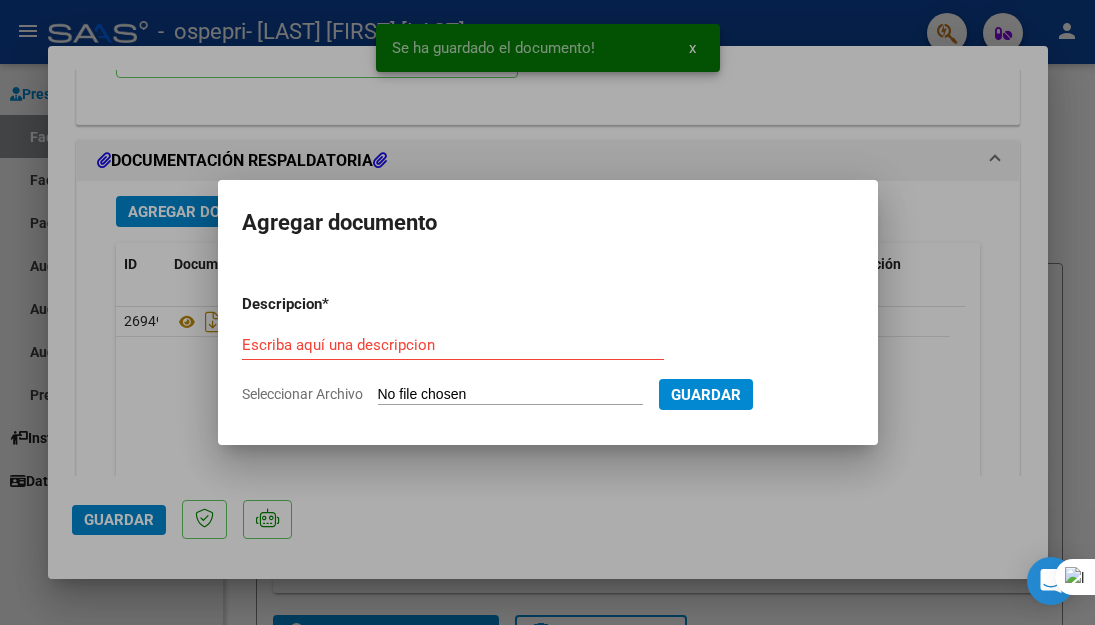 click on "Seleccionar Archivo" at bounding box center (510, 395) 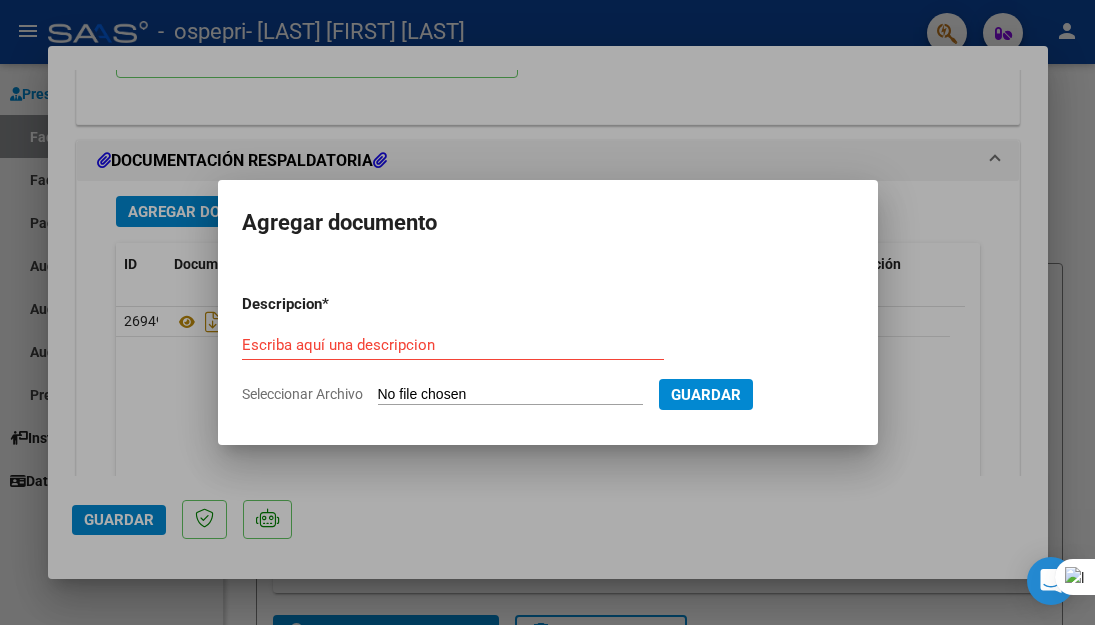 type on "C:\fakepath\ABhianca0725.png" 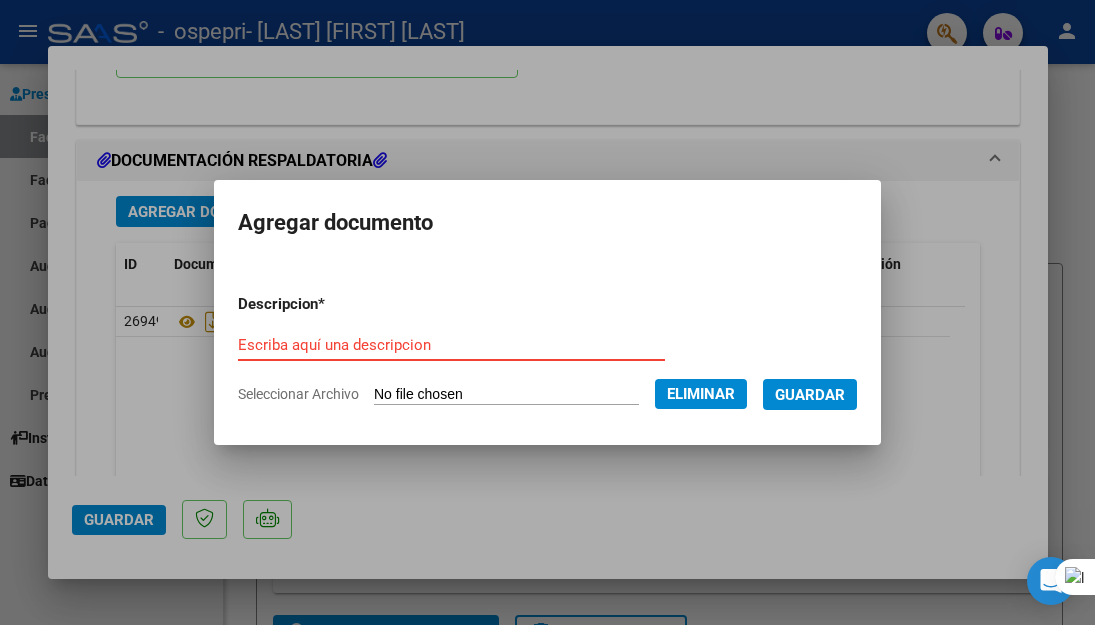 click on "Escriba aquí una descripcion" at bounding box center [451, 345] 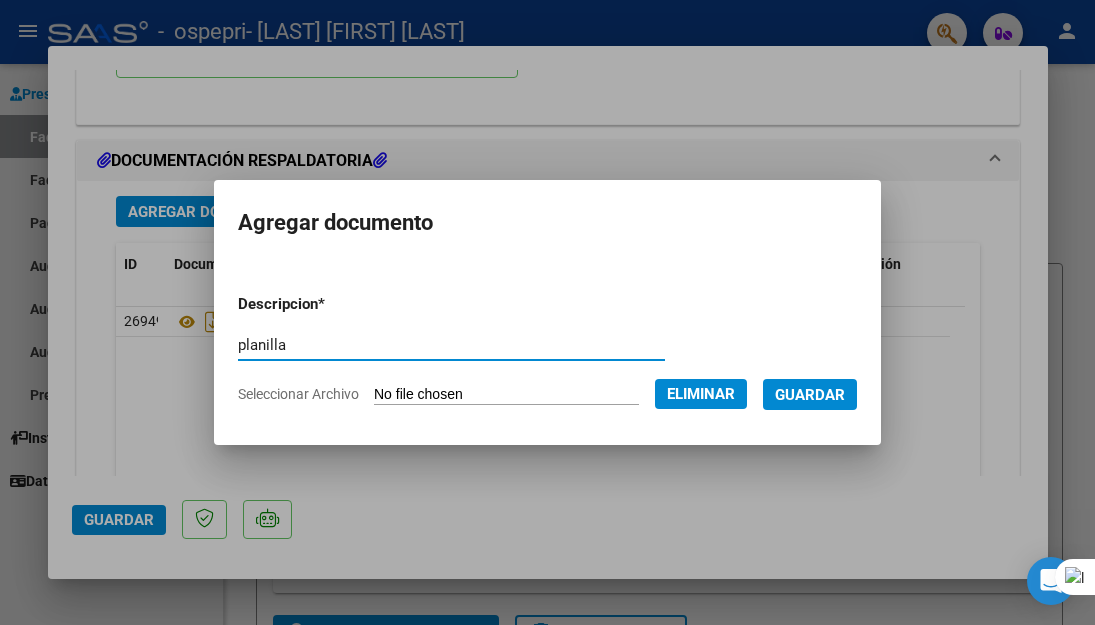 type on "planilla" 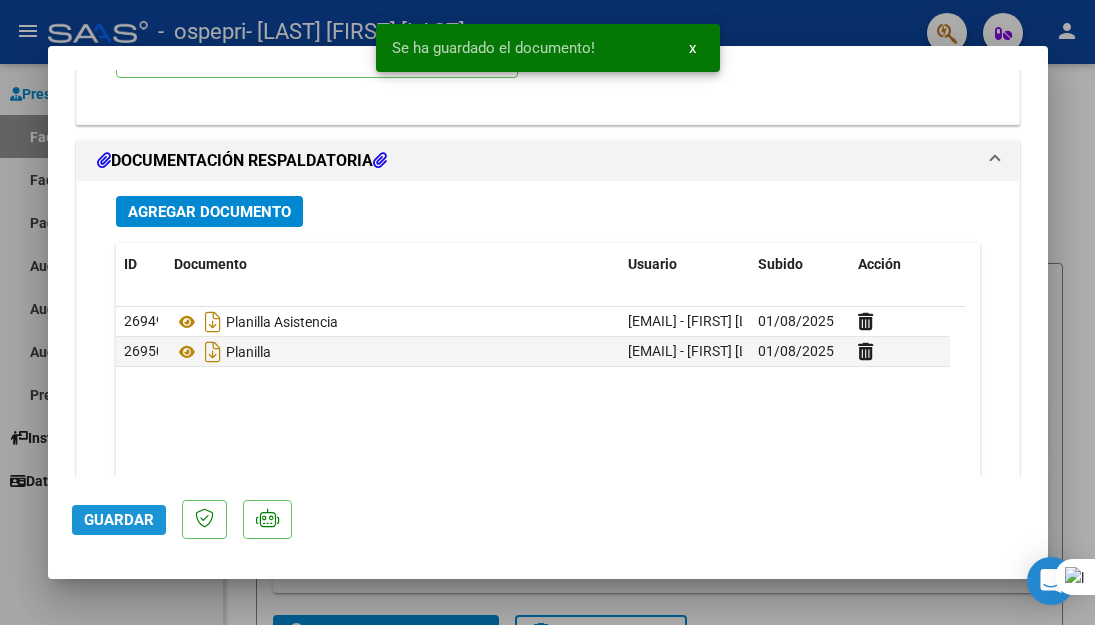 click on "Guardar" 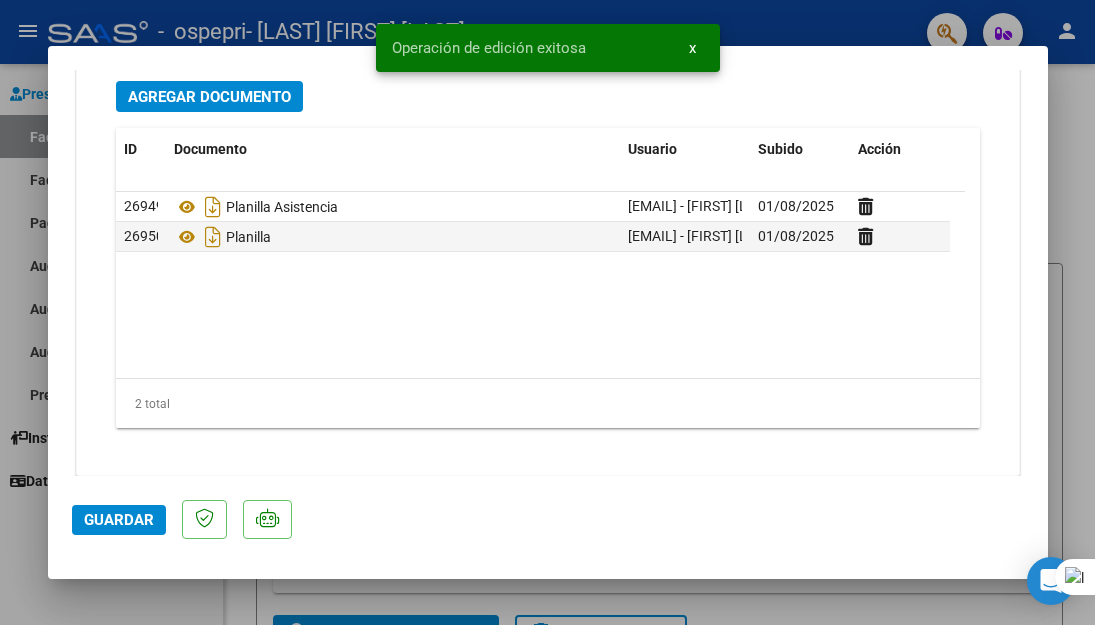 scroll, scrollTop: 2282, scrollLeft: 0, axis: vertical 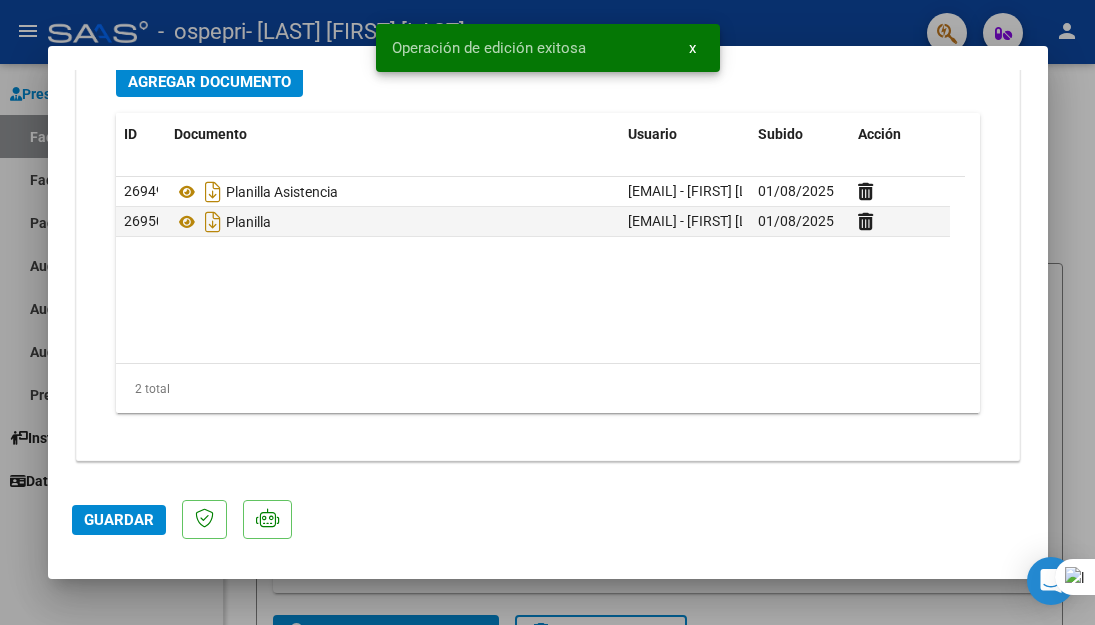 click on "Guardar" 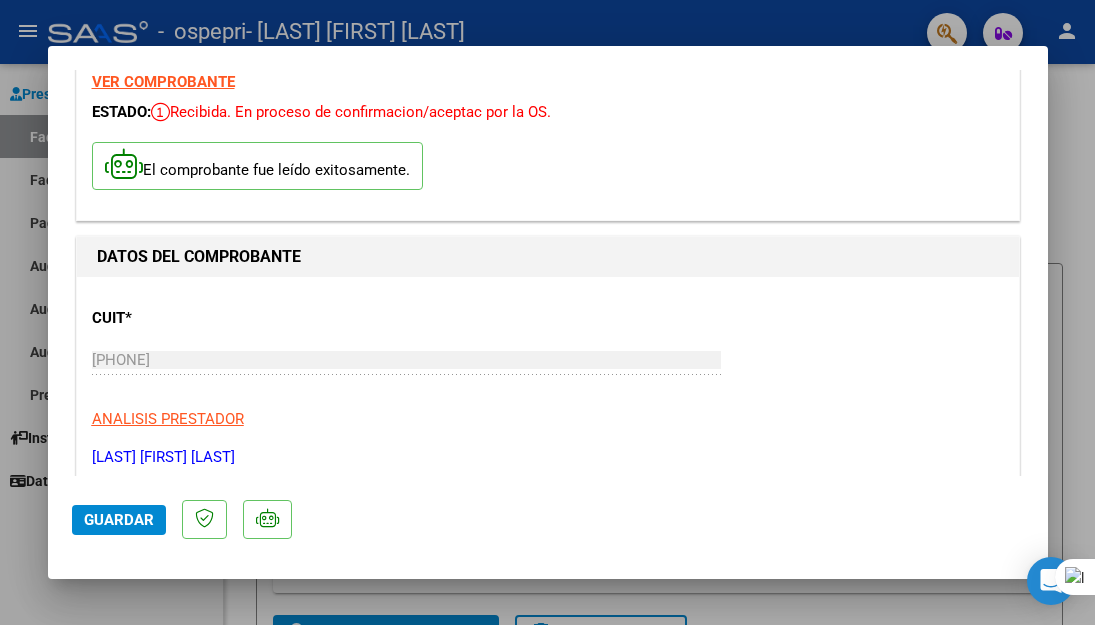 scroll, scrollTop: 0, scrollLeft: 0, axis: both 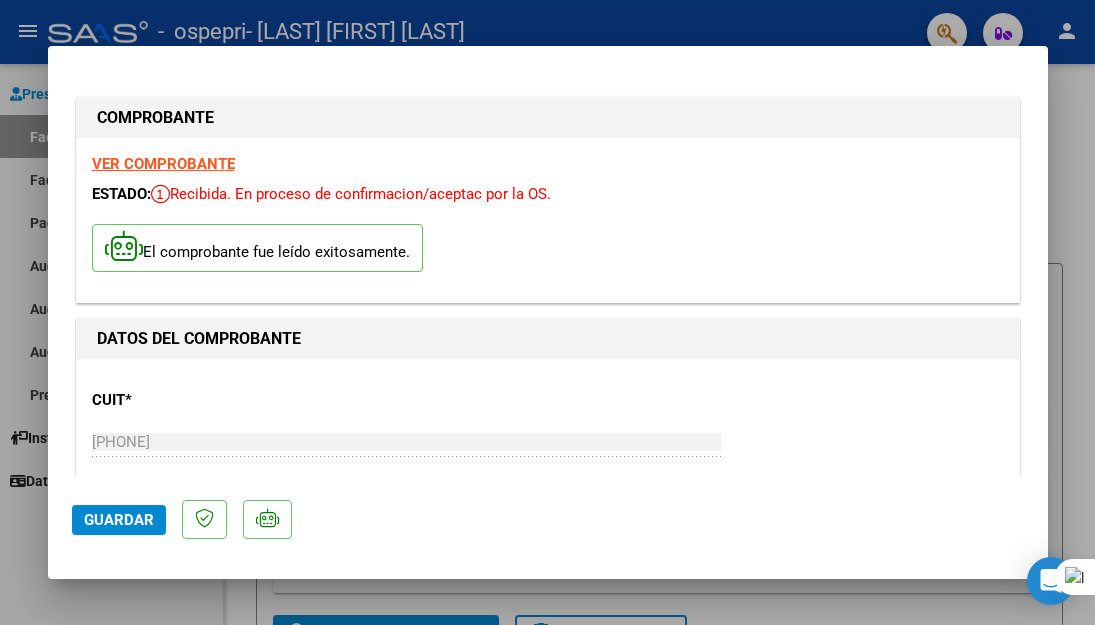 click at bounding box center [547, 312] 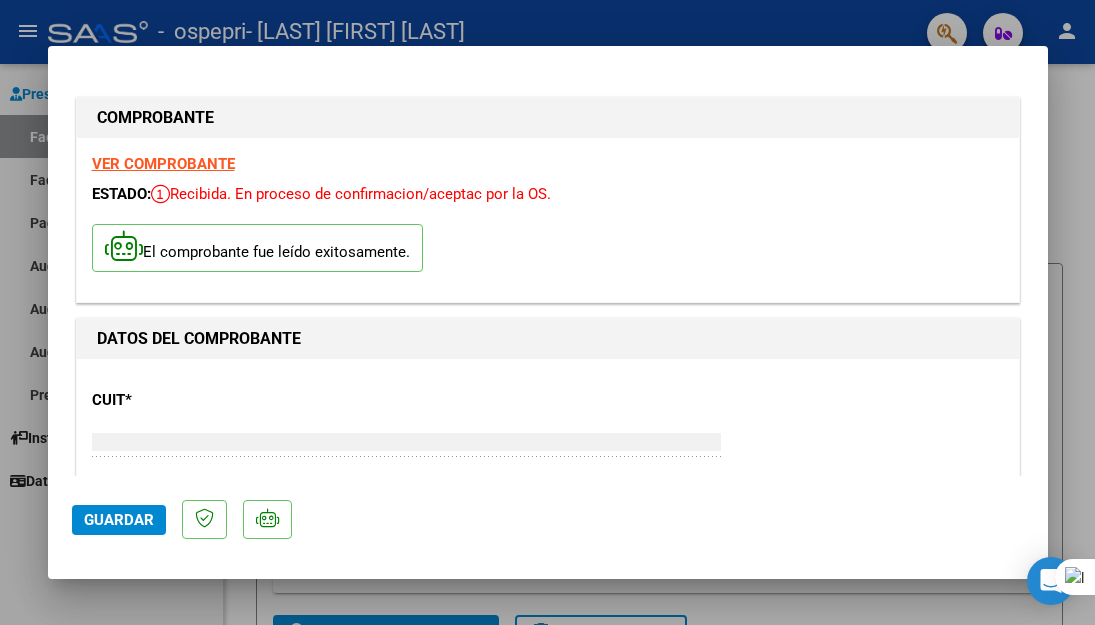 type 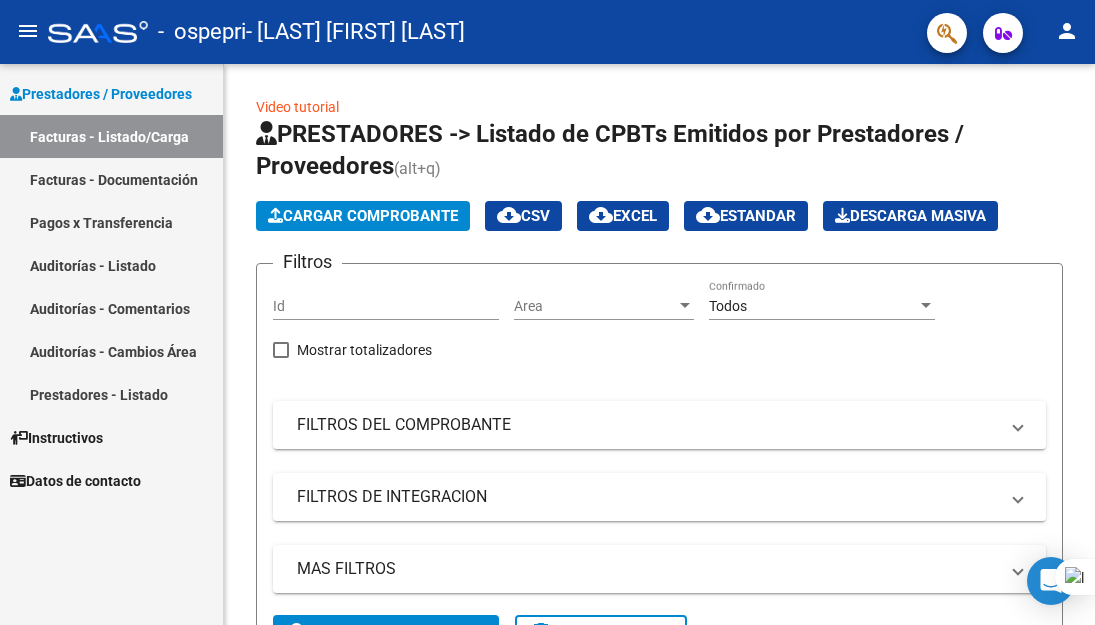 click on "Prestadores / Proveedores" at bounding box center [101, 94] 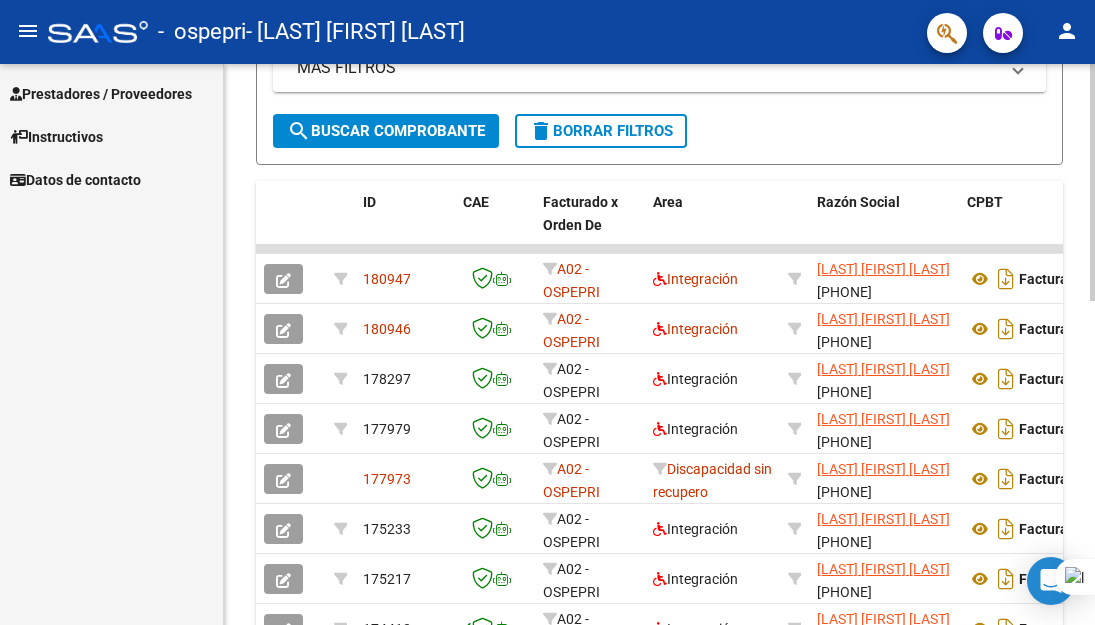scroll, scrollTop: 500, scrollLeft: 0, axis: vertical 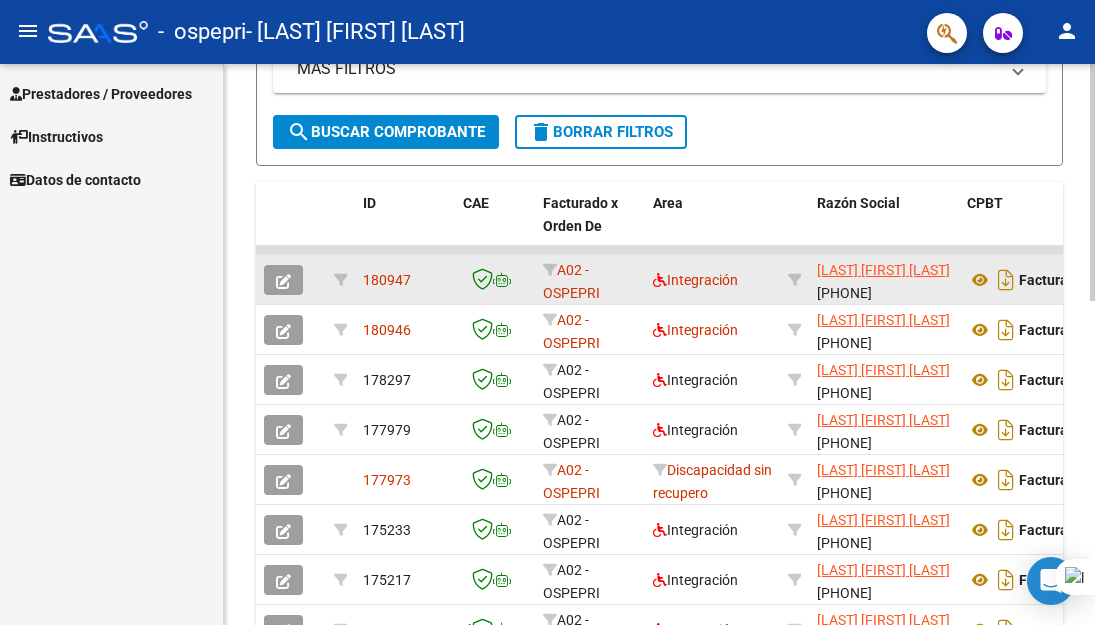 drag, startPoint x: 582, startPoint y: 248, endPoint x: 726, endPoint y: 267, distance: 145.24806 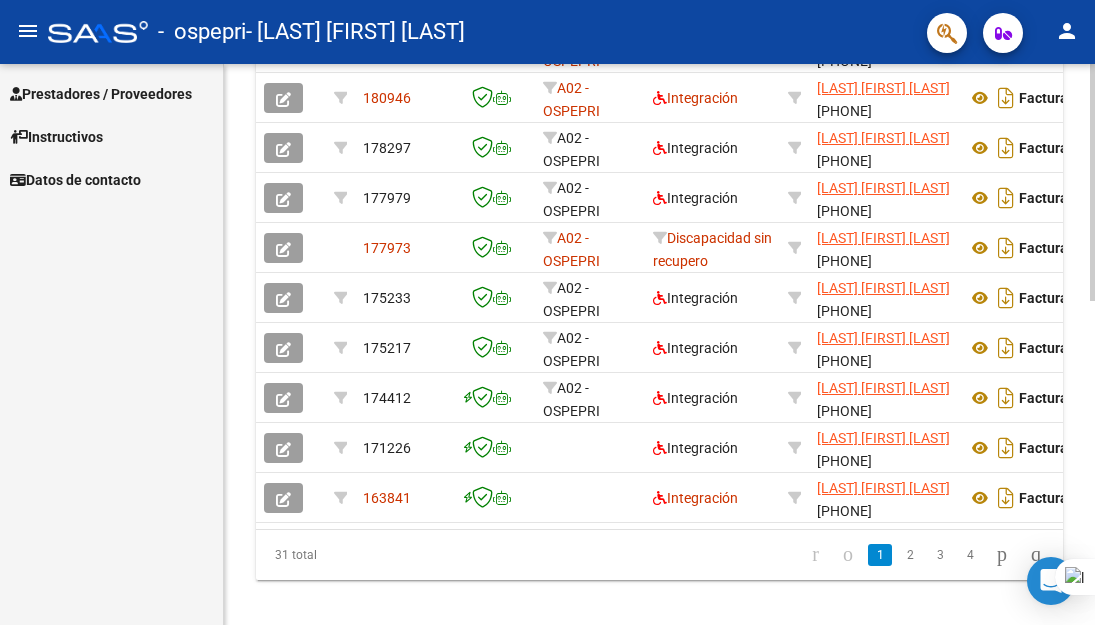 scroll, scrollTop: 767, scrollLeft: 0, axis: vertical 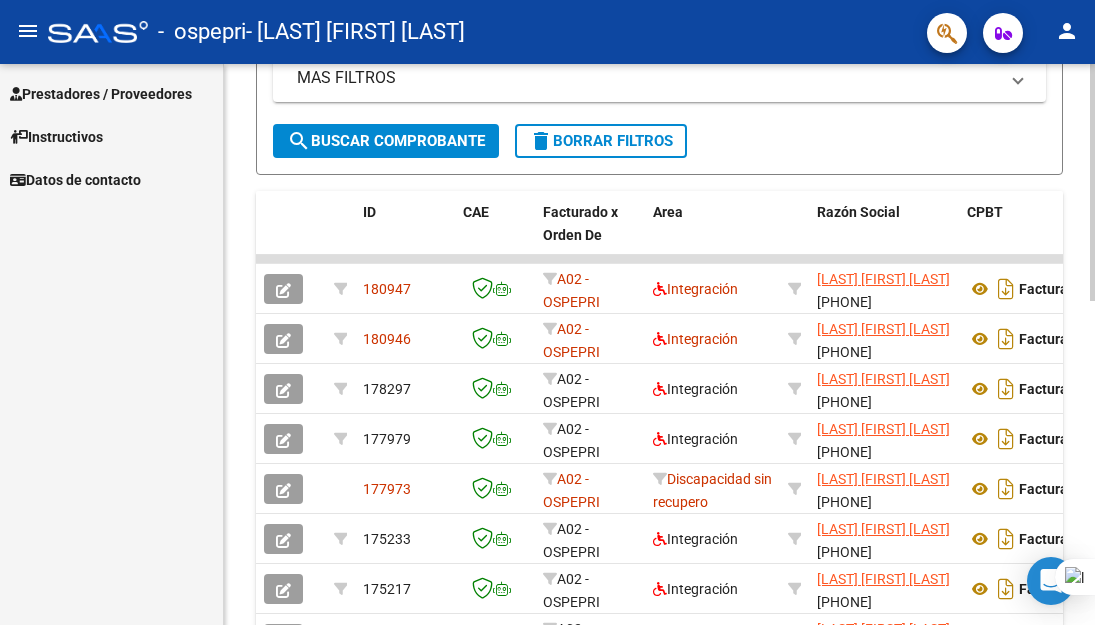 click 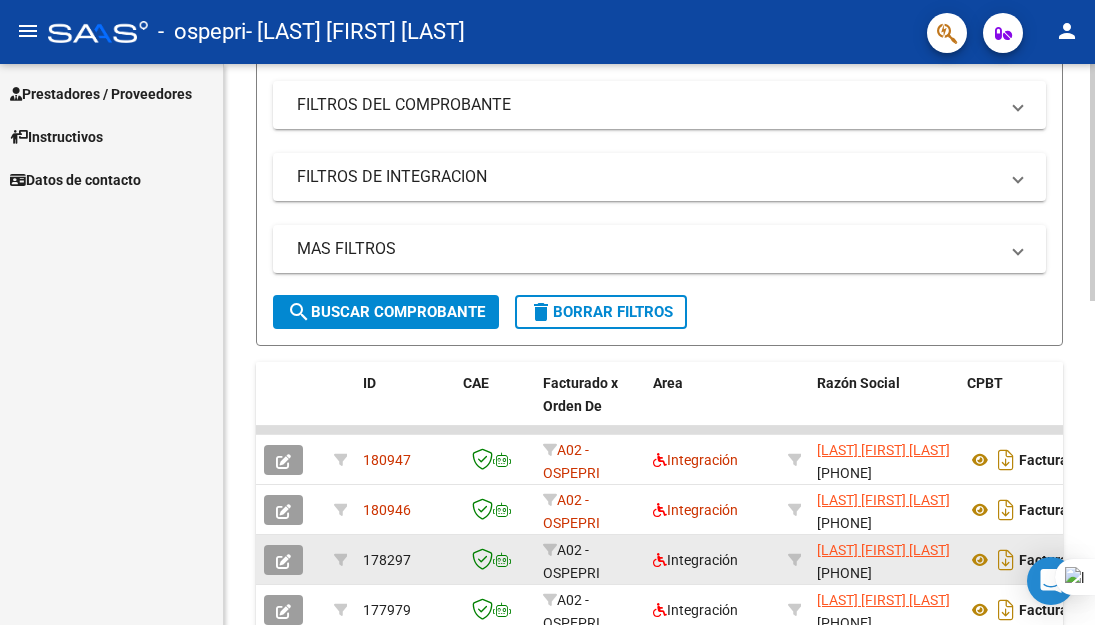 scroll, scrollTop: 188, scrollLeft: 0, axis: vertical 